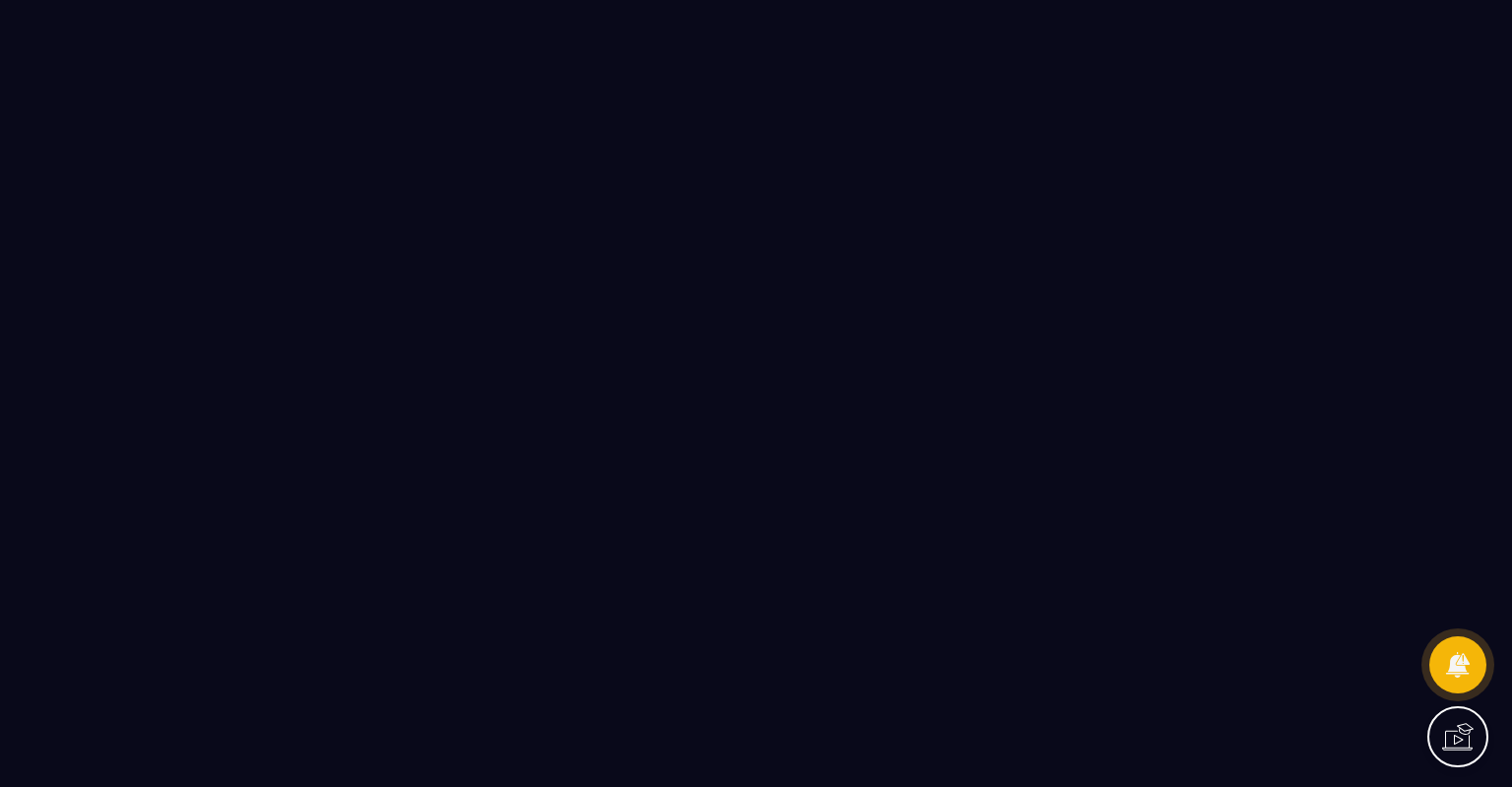 scroll, scrollTop: 0, scrollLeft: 0, axis: both 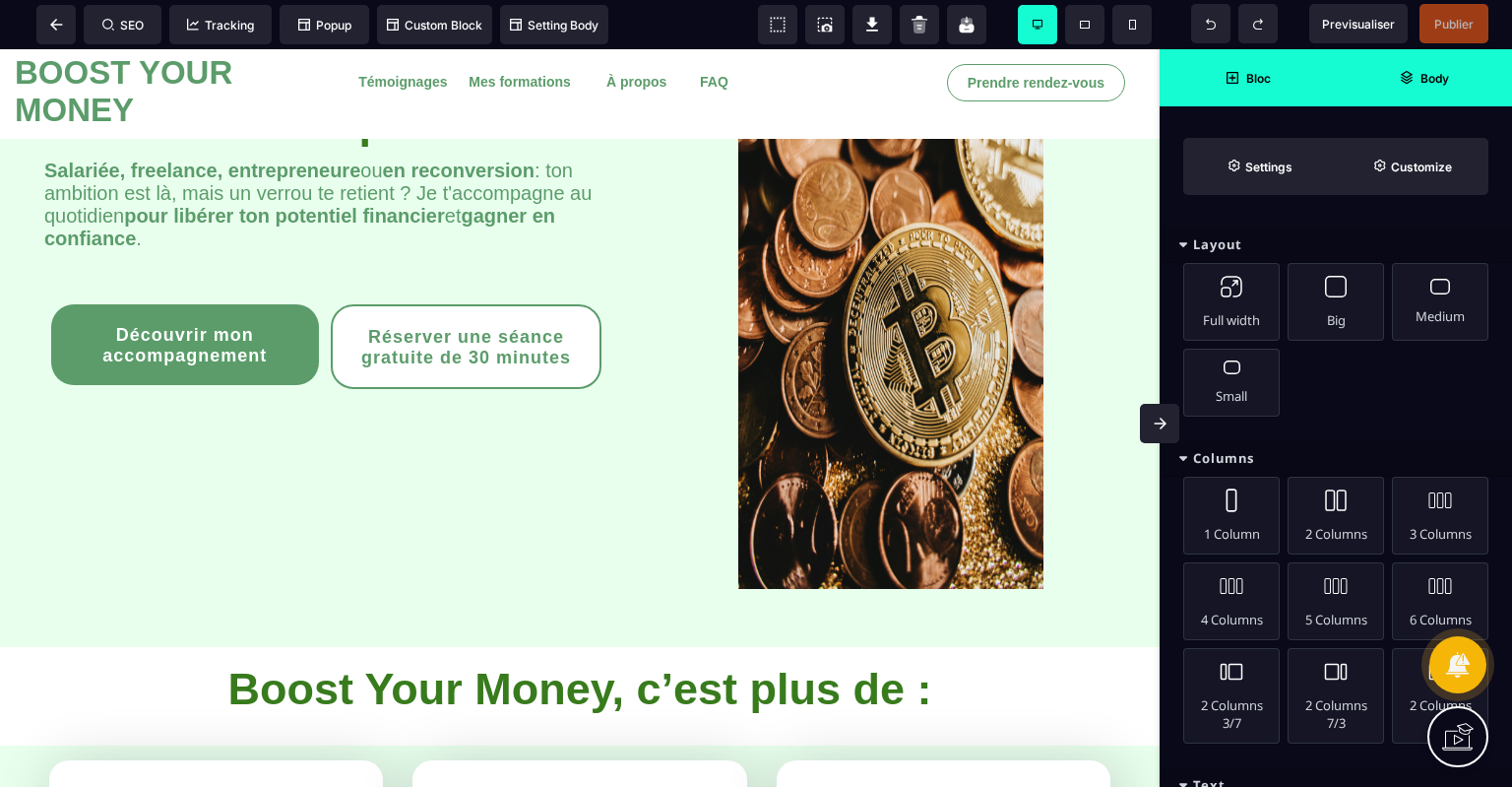 click on "Body" at bounding box center (1423, 78) 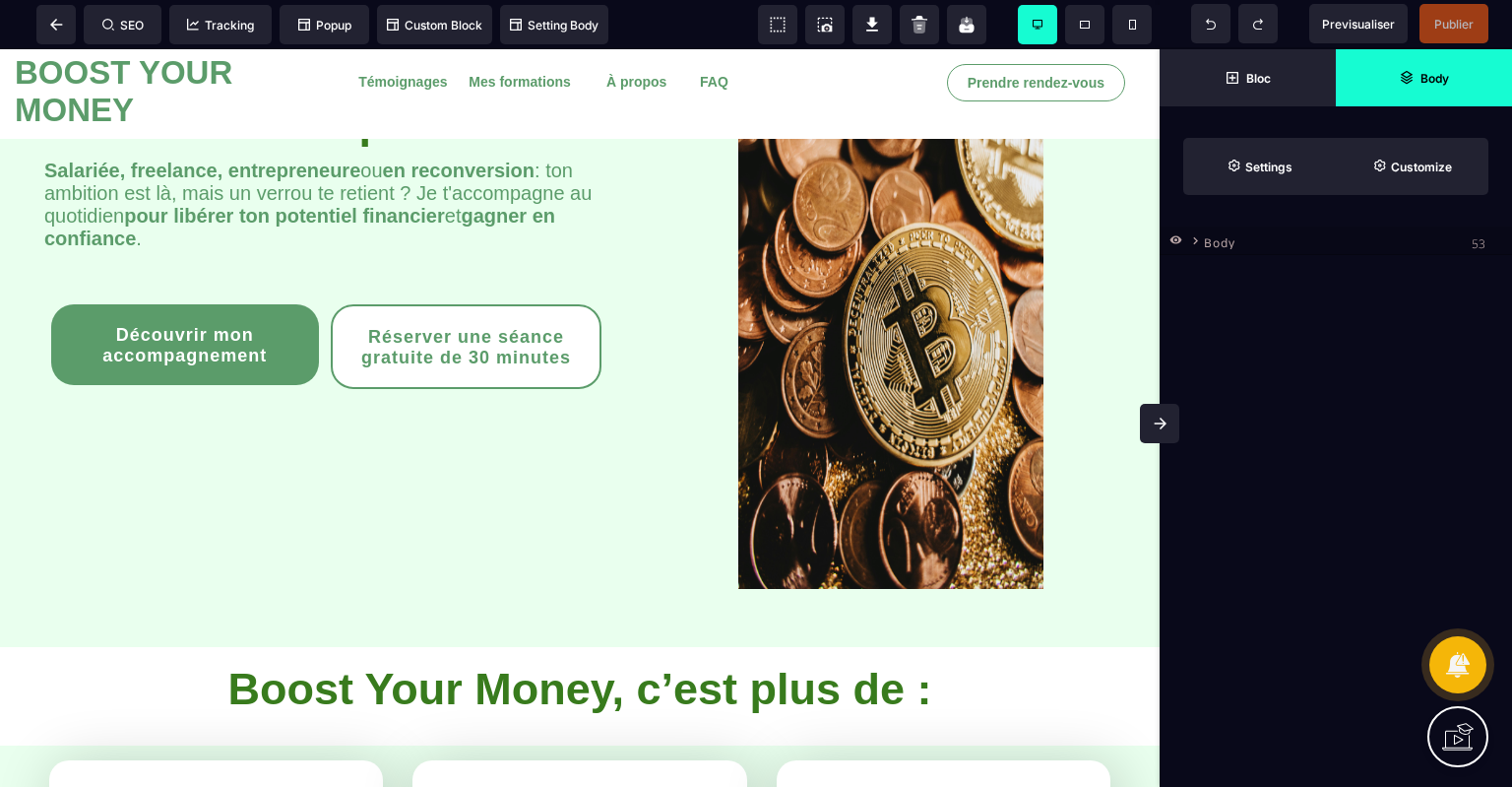 click 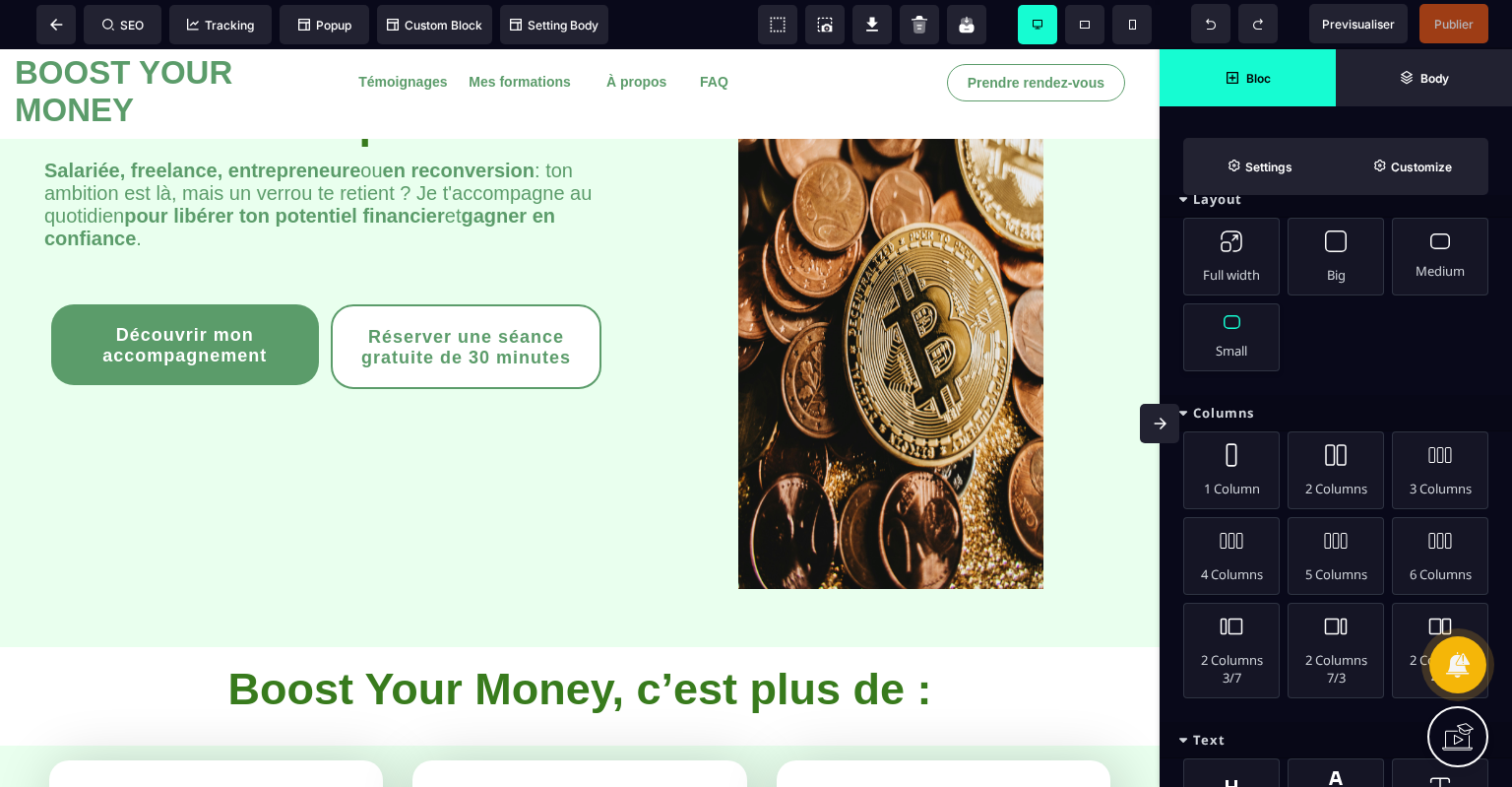 scroll, scrollTop: 43, scrollLeft: 0, axis: vertical 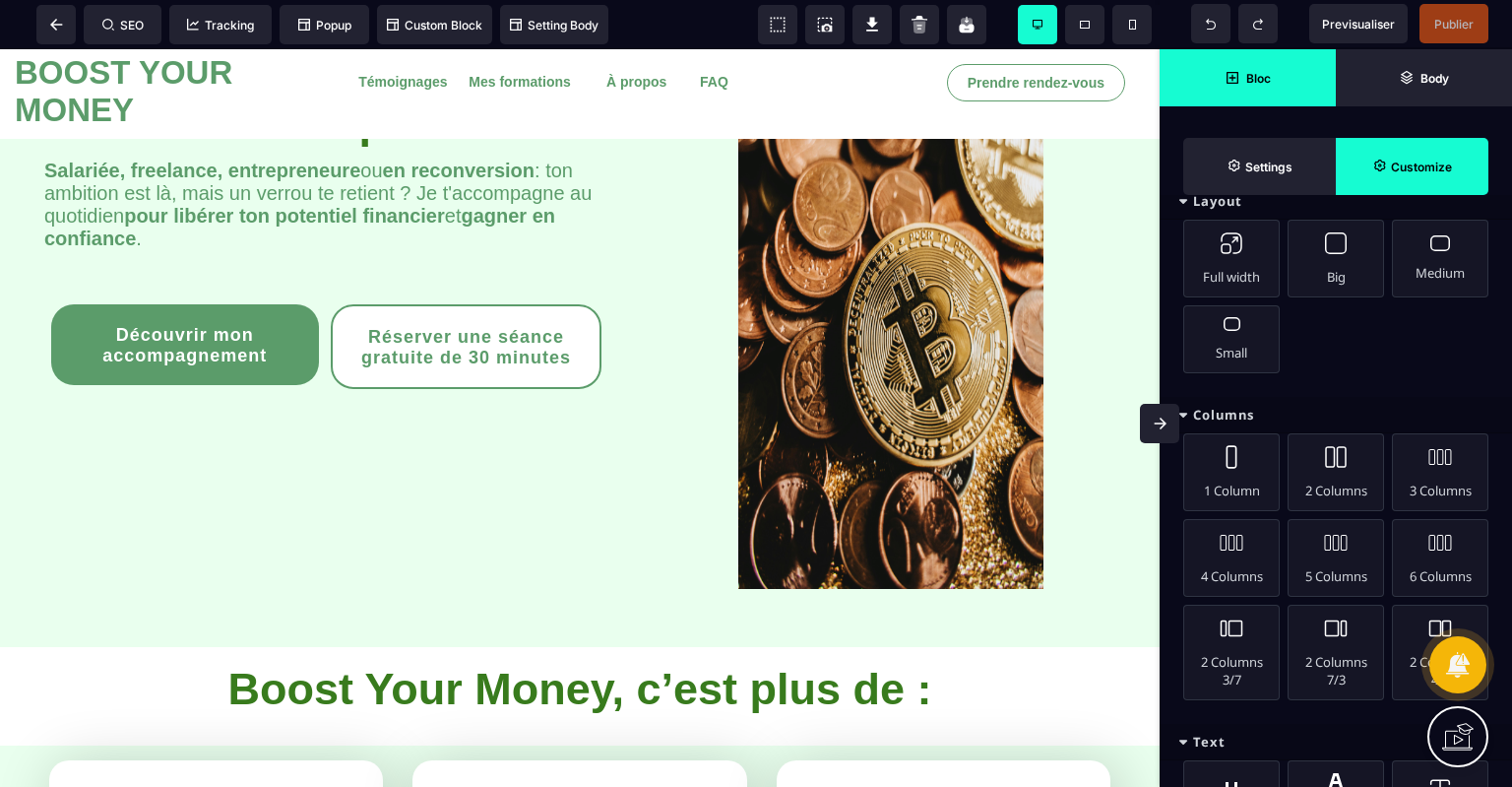 click on "Customize" at bounding box center (1412, 166) 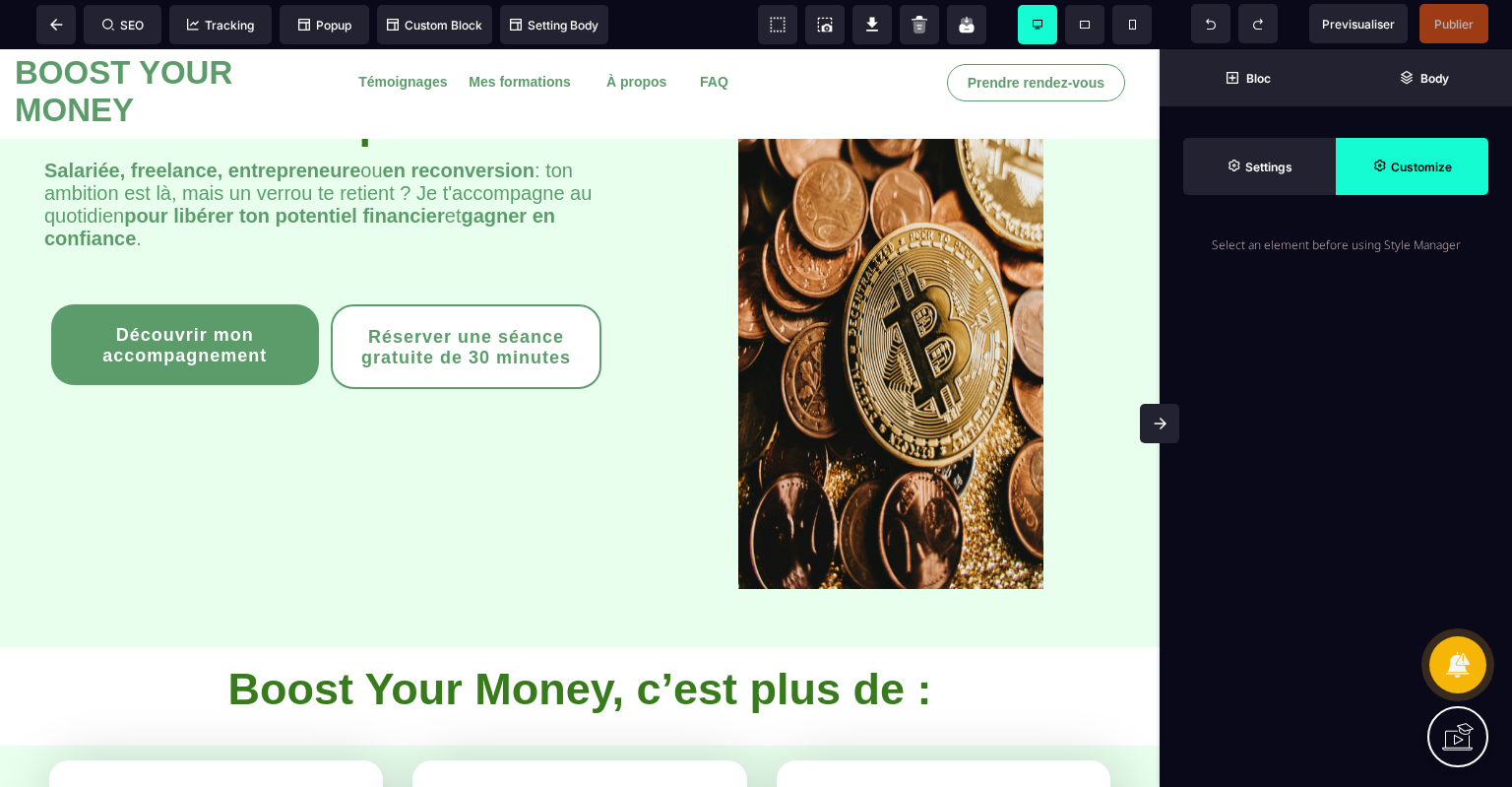 scroll, scrollTop: 0, scrollLeft: 0, axis: both 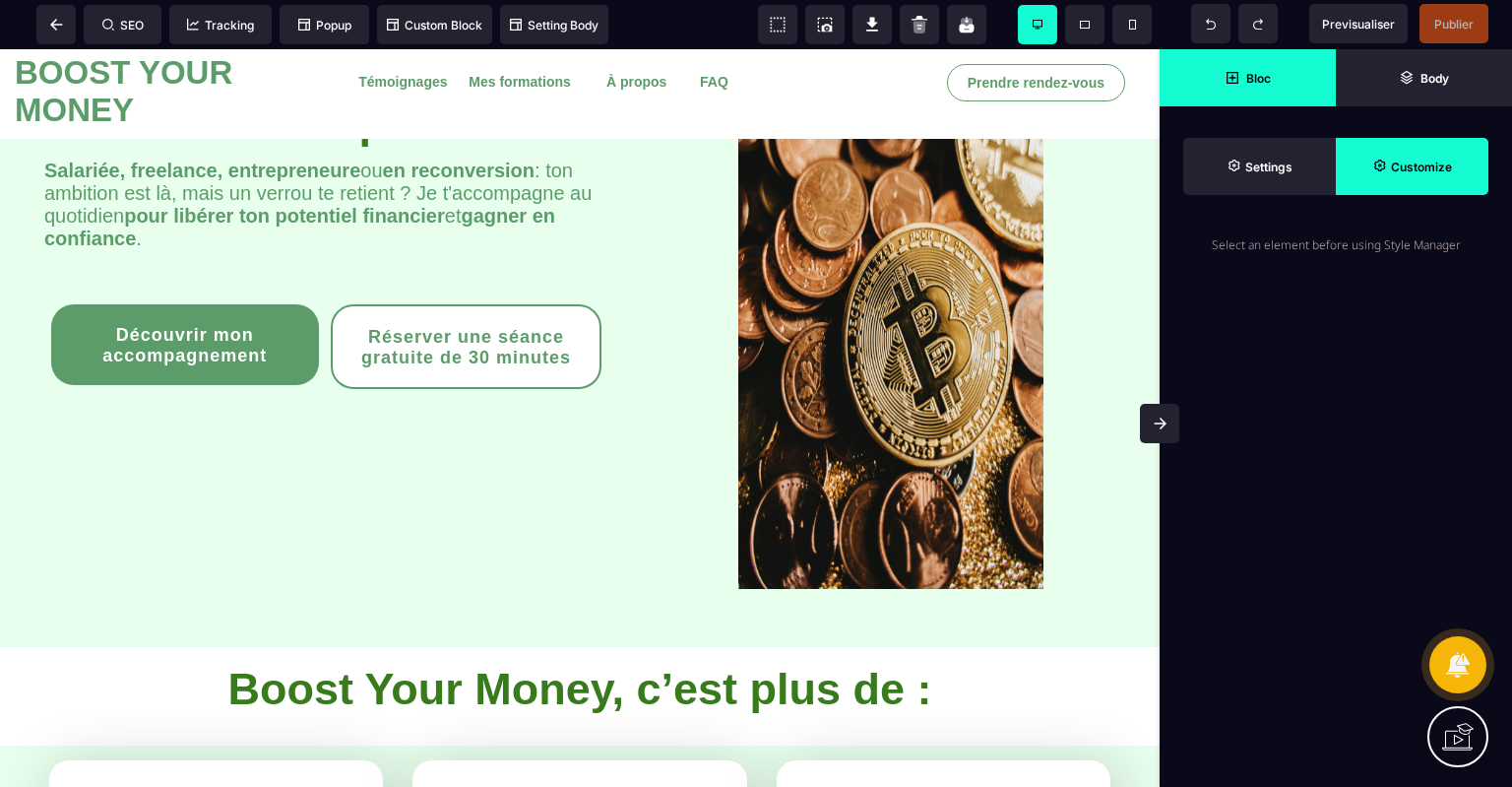 click on "Bloc" at bounding box center [1247, 78] 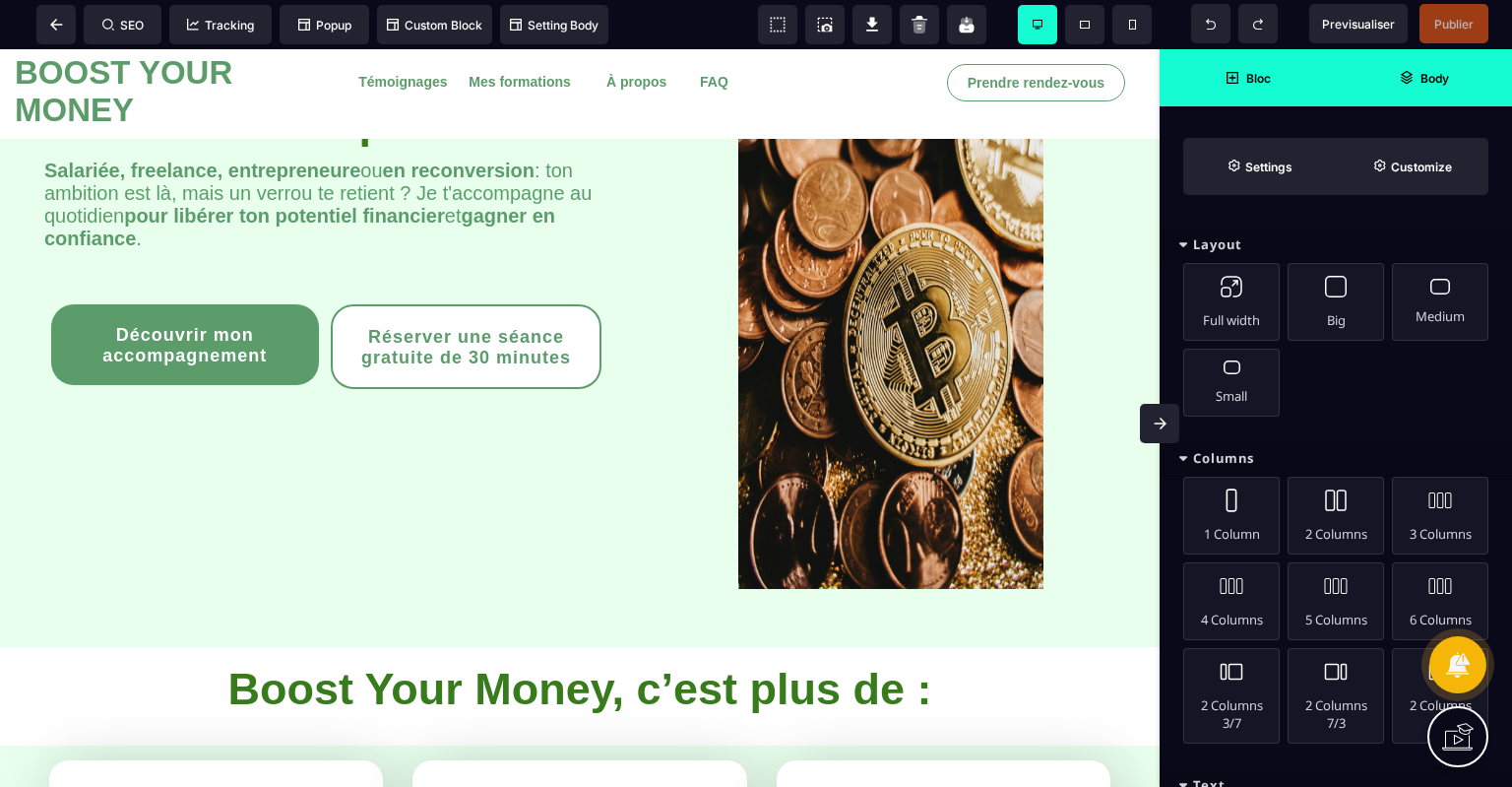 click on "Body" at bounding box center [1423, 78] 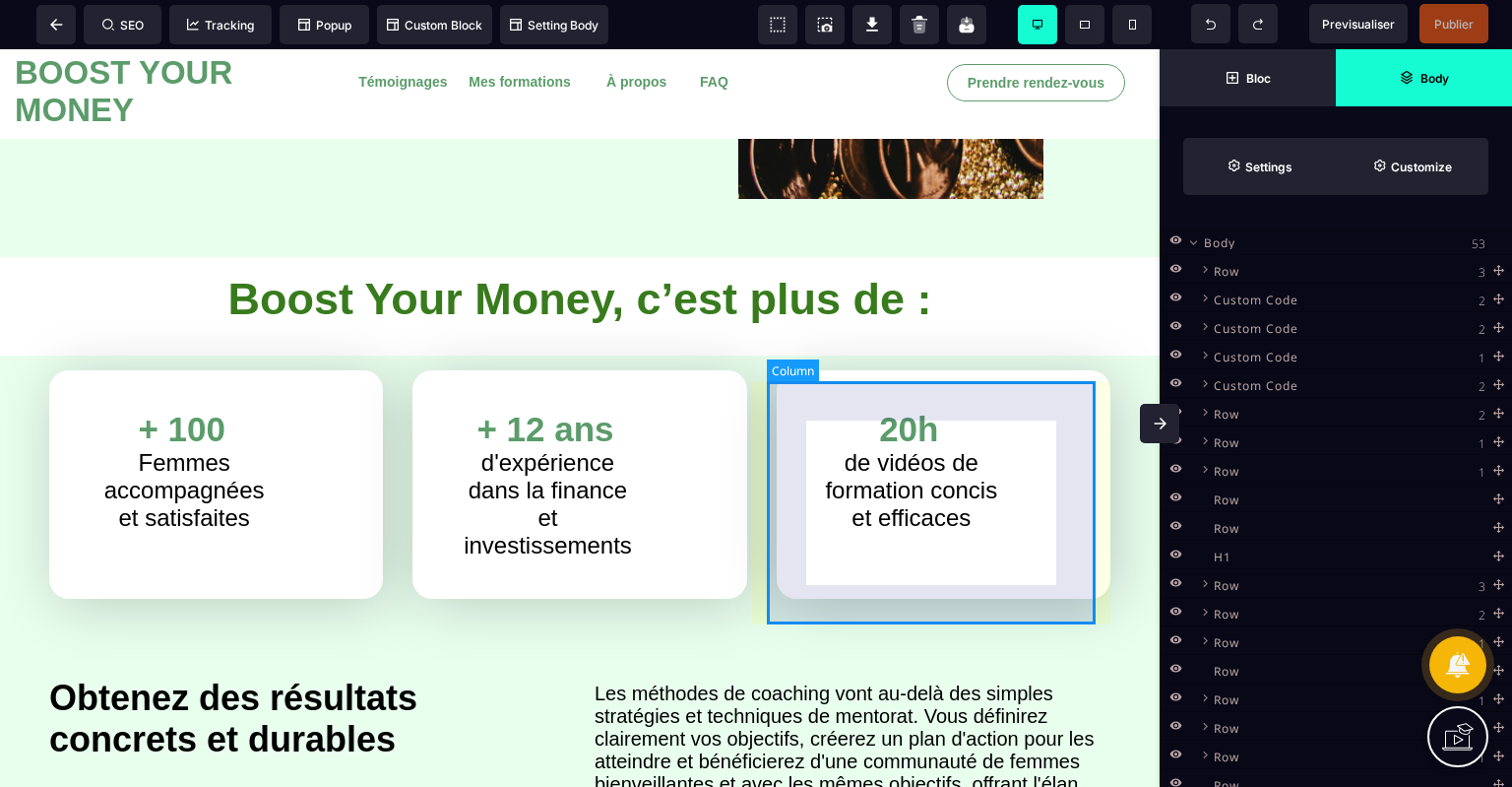 scroll, scrollTop: 632, scrollLeft: 0, axis: vertical 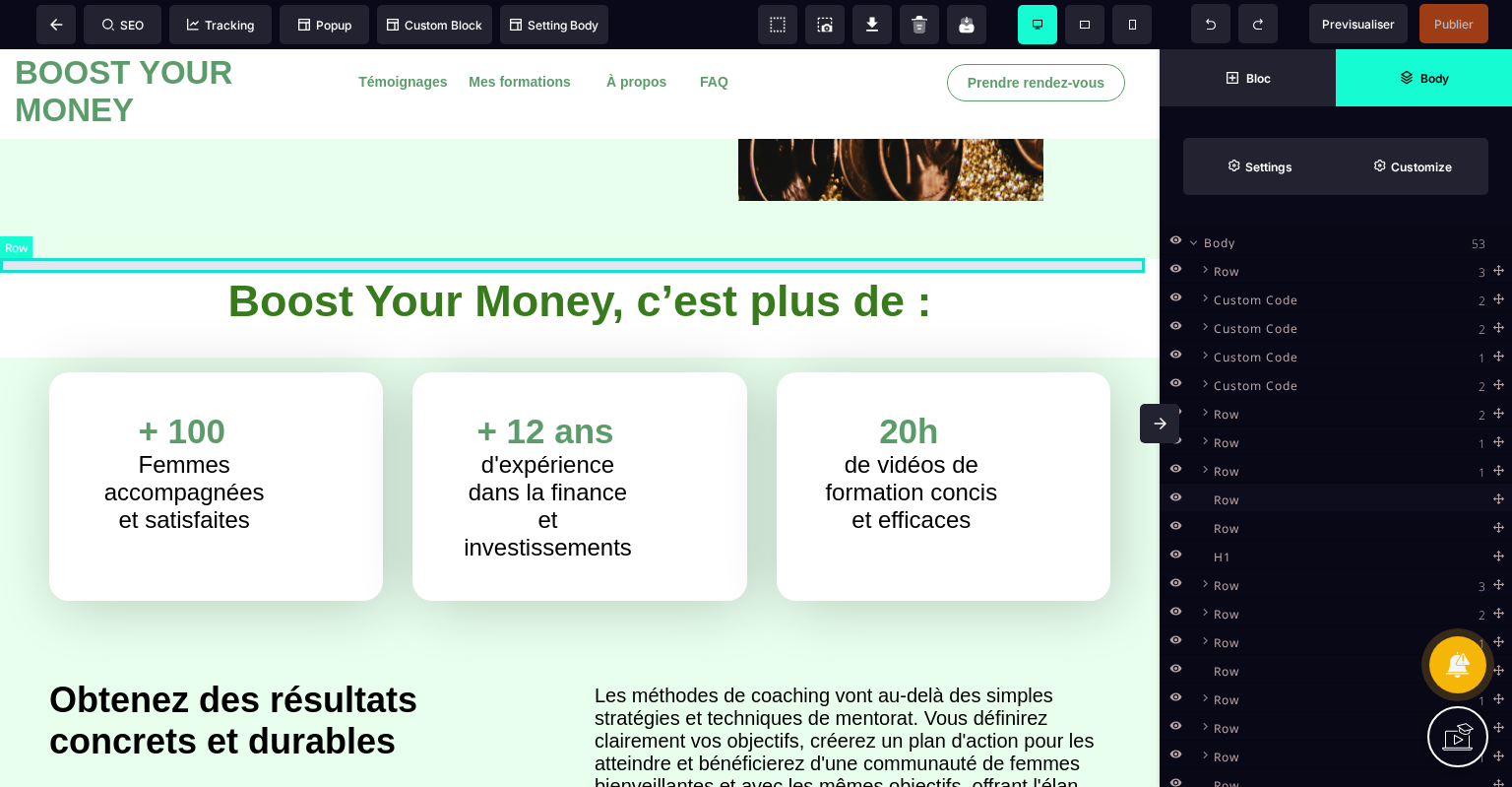 click at bounding box center [580, 266] 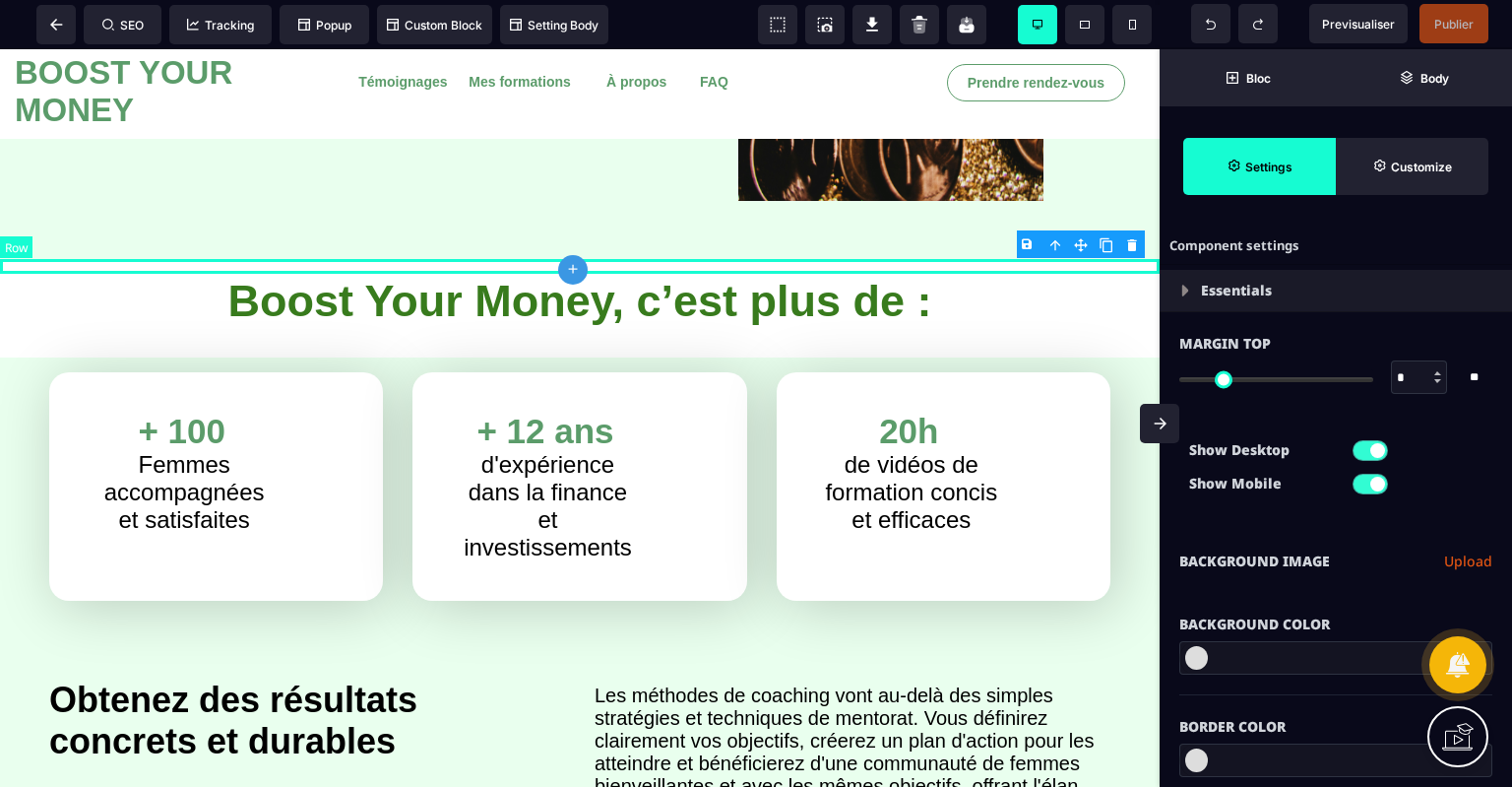 type on "*" 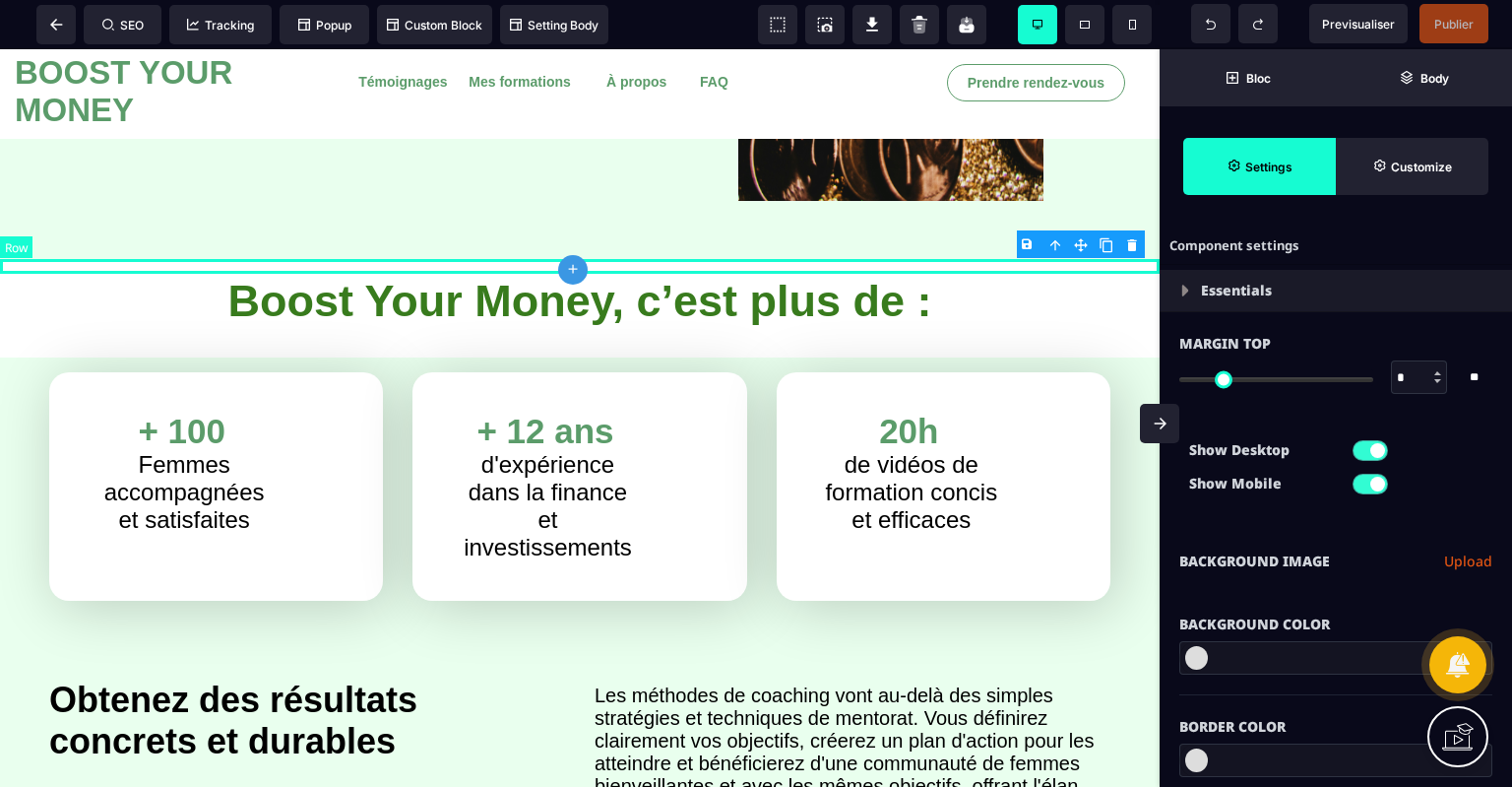 type on "*" 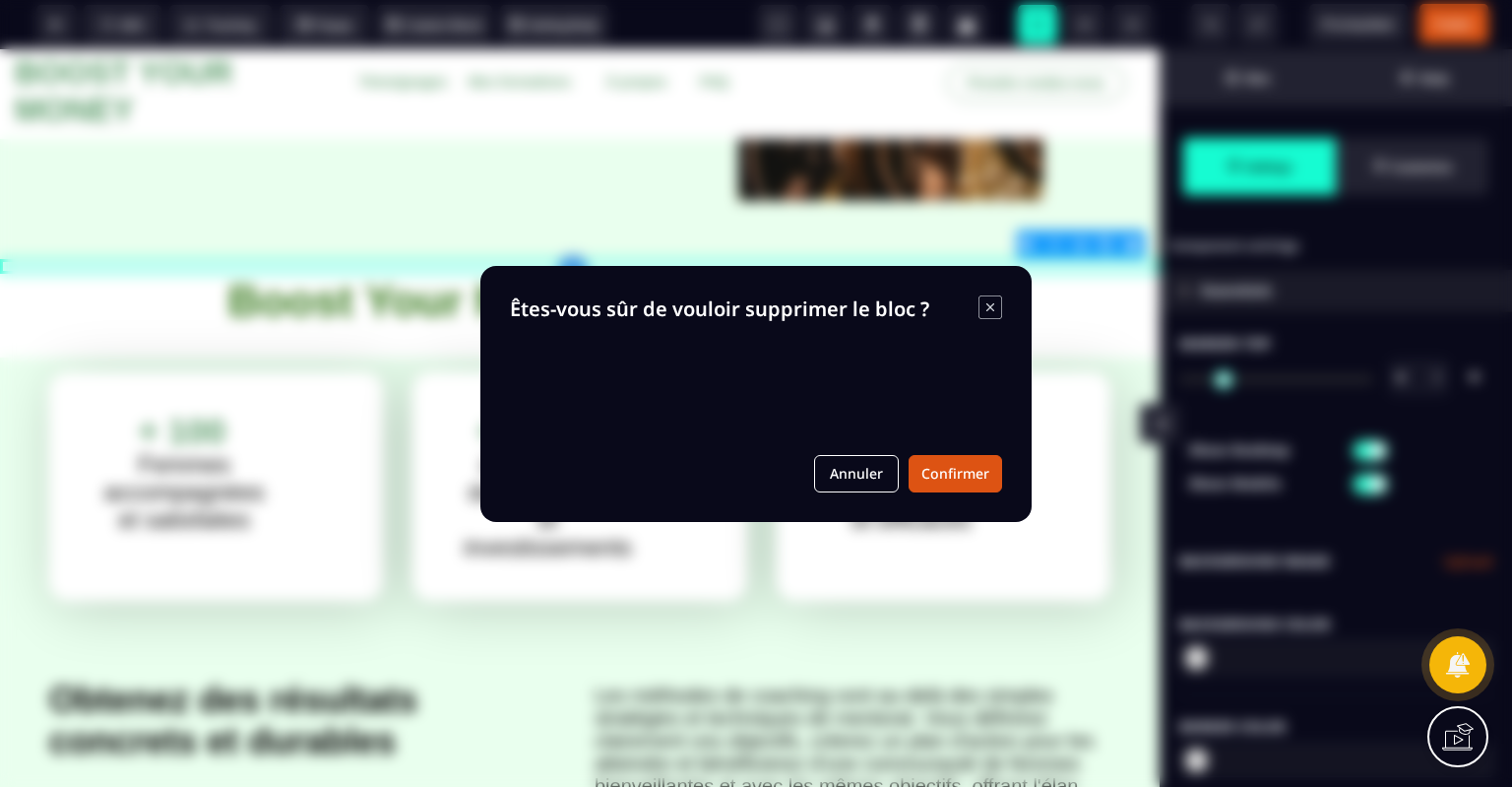 click on "B I U S
A *******
plus
Column
SEO" at bounding box center (756, 393) 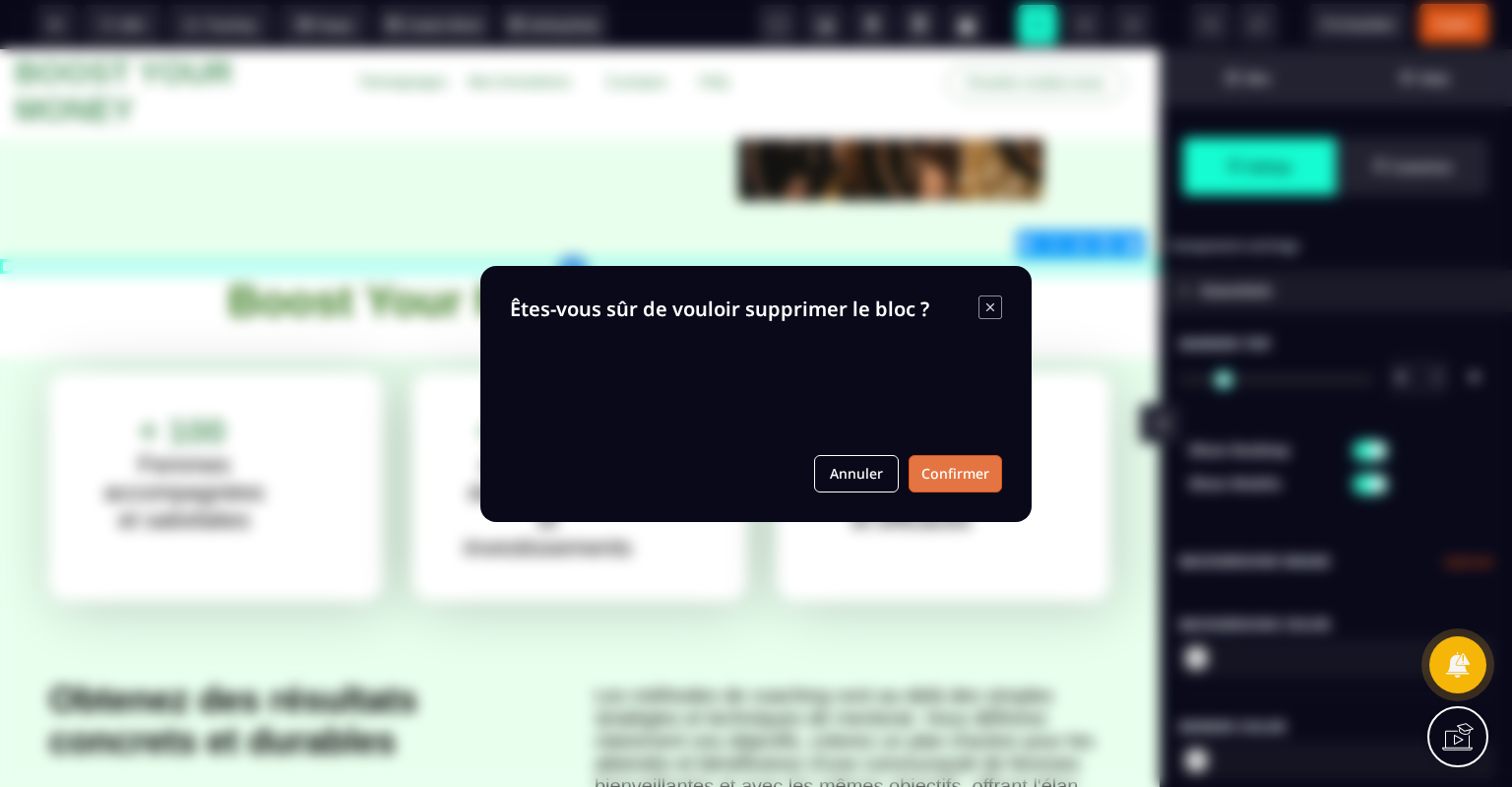 click on "Confirmer" at bounding box center [955, 474] 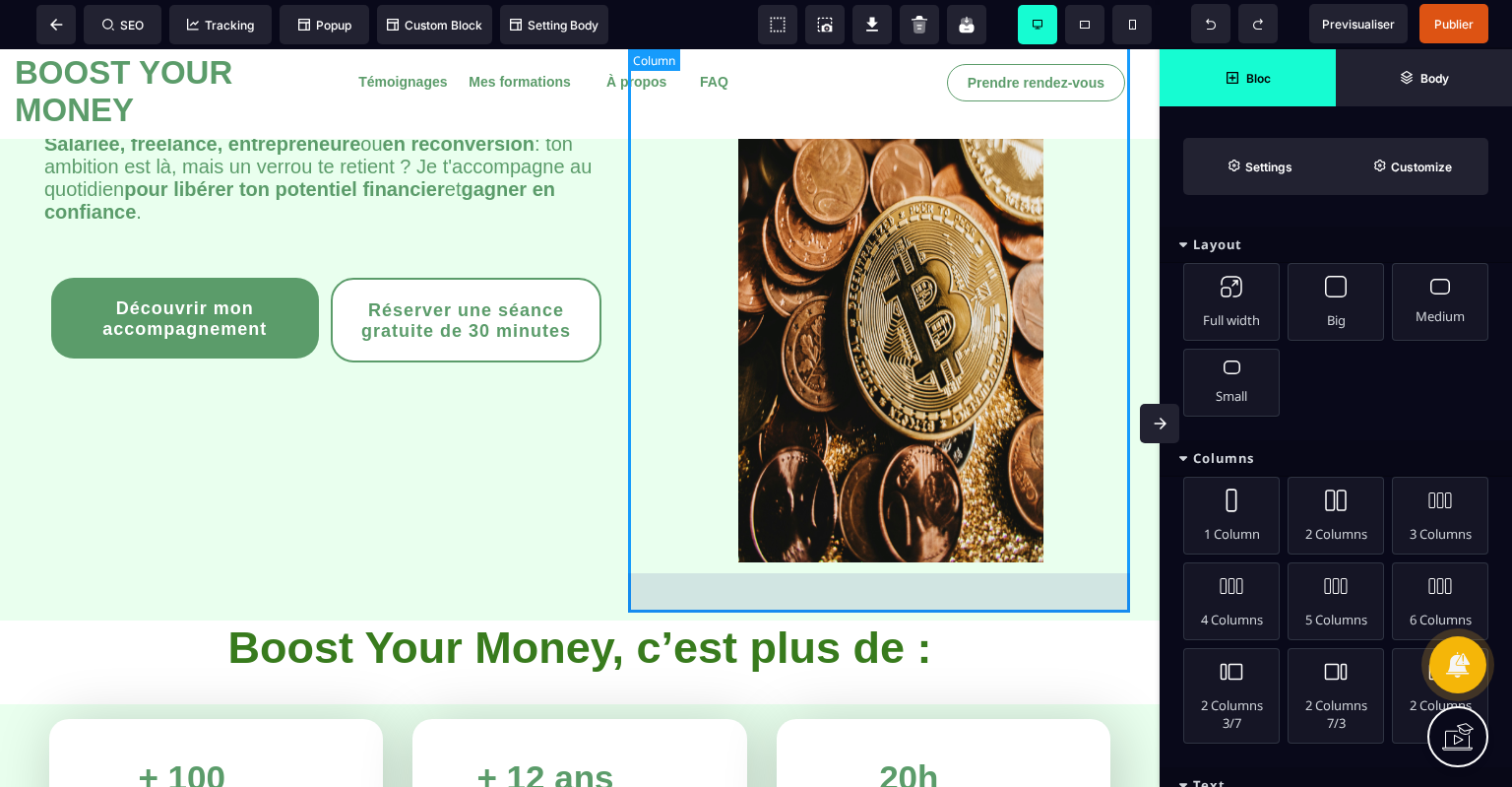 scroll, scrollTop: 258, scrollLeft: 0, axis: vertical 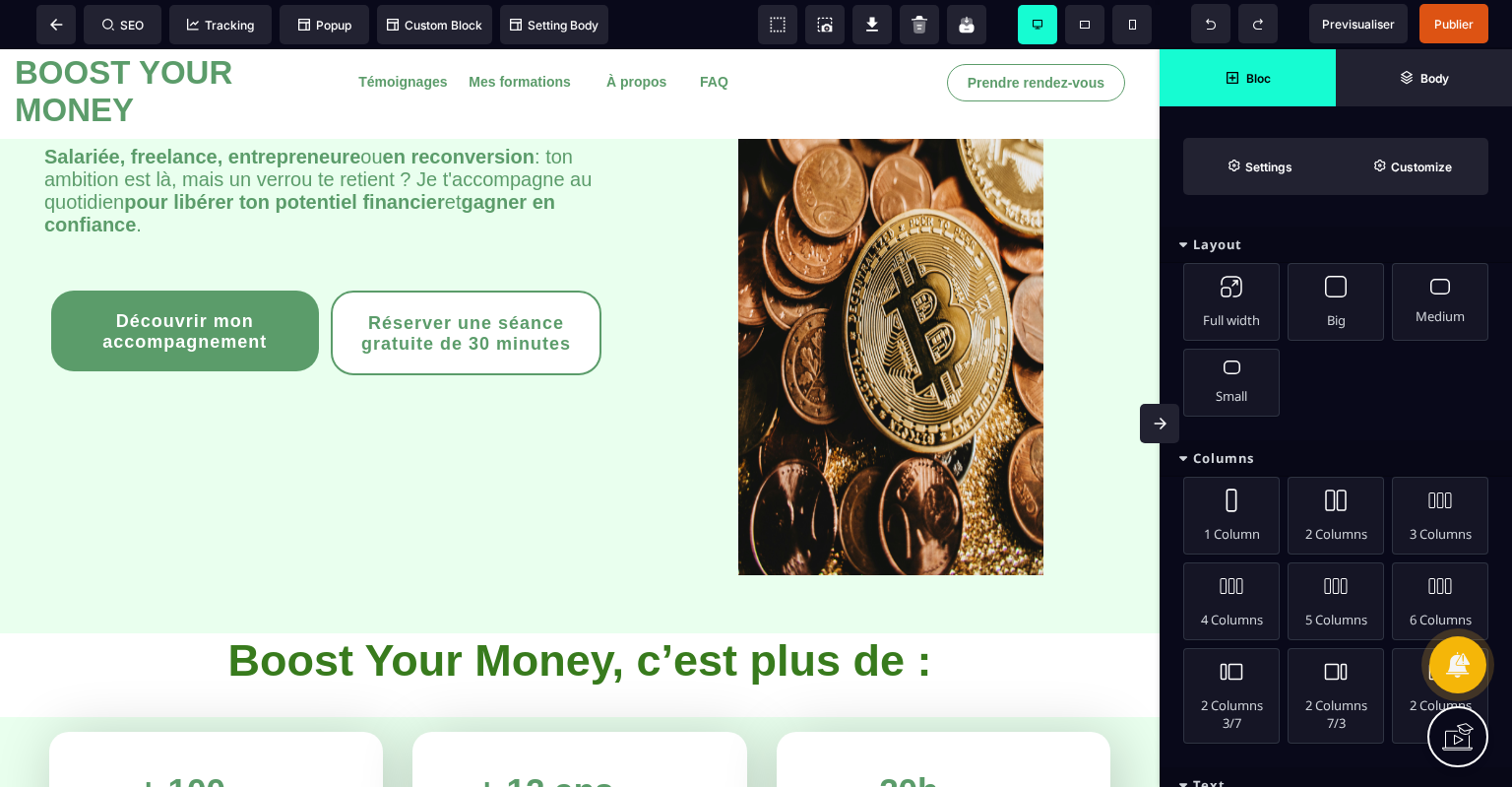 click on "Bloc
Body
Settings
Customize" at bounding box center [1336, 122] 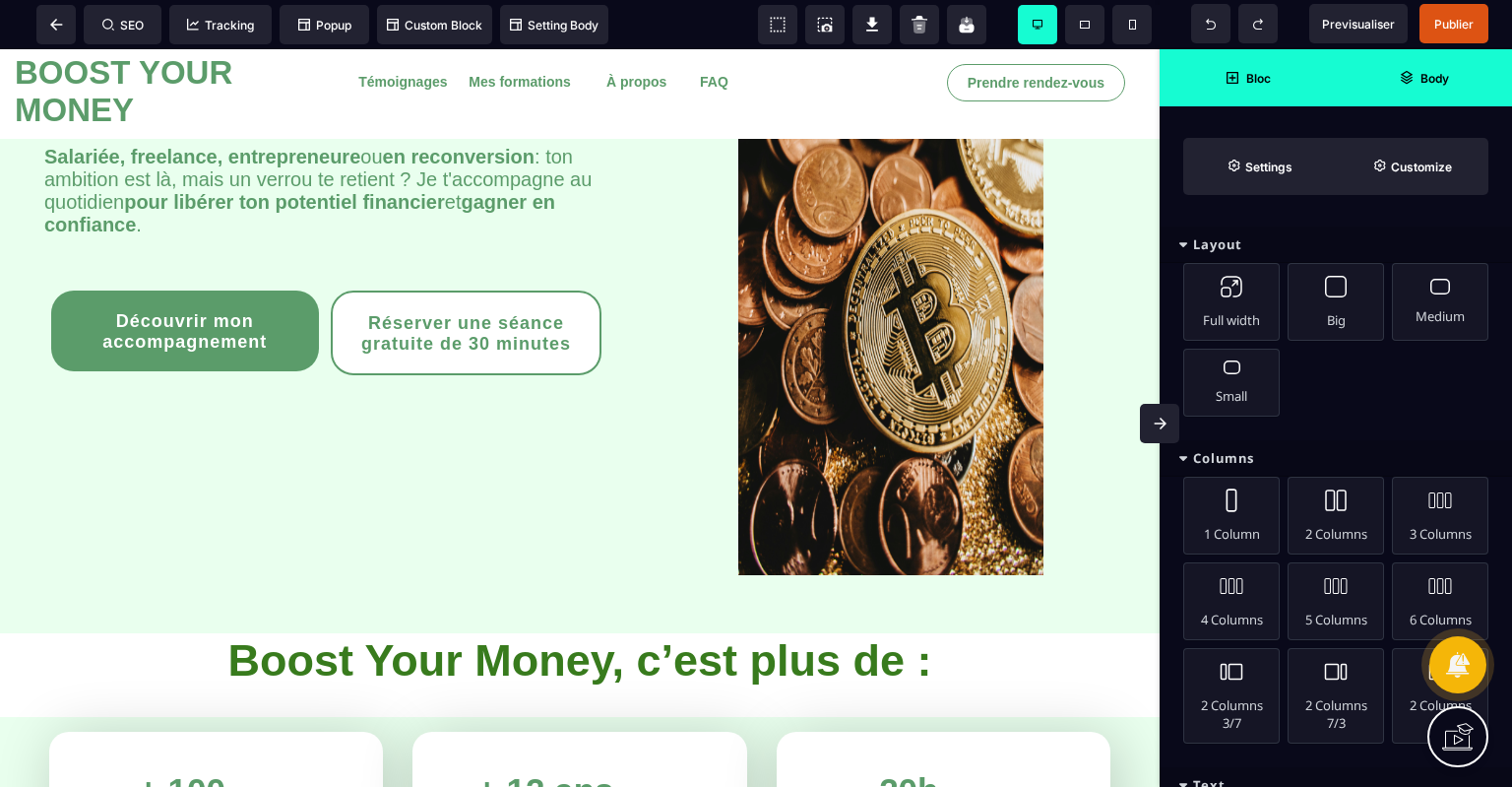 click on "Body" at bounding box center [1423, 78] 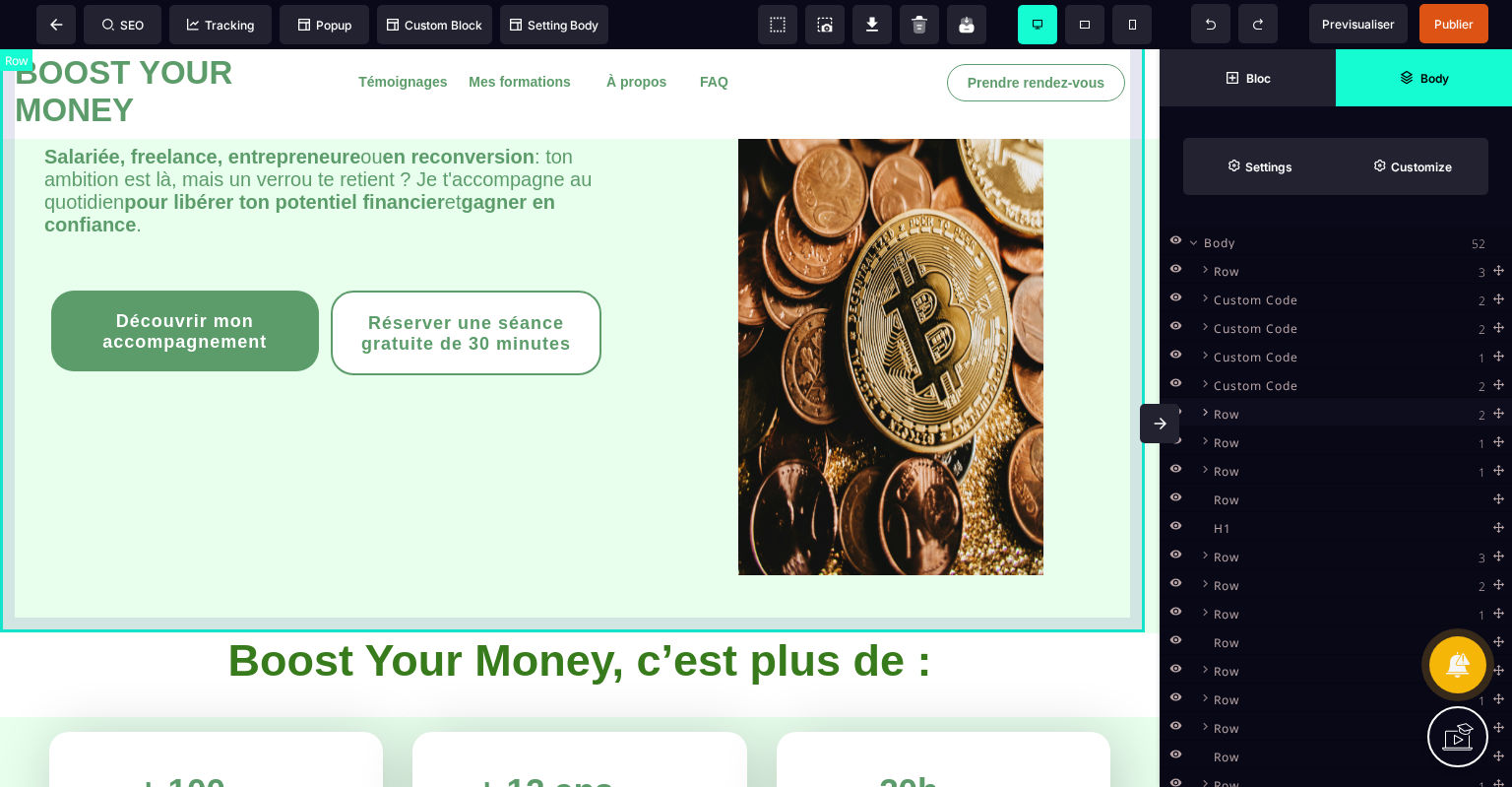click 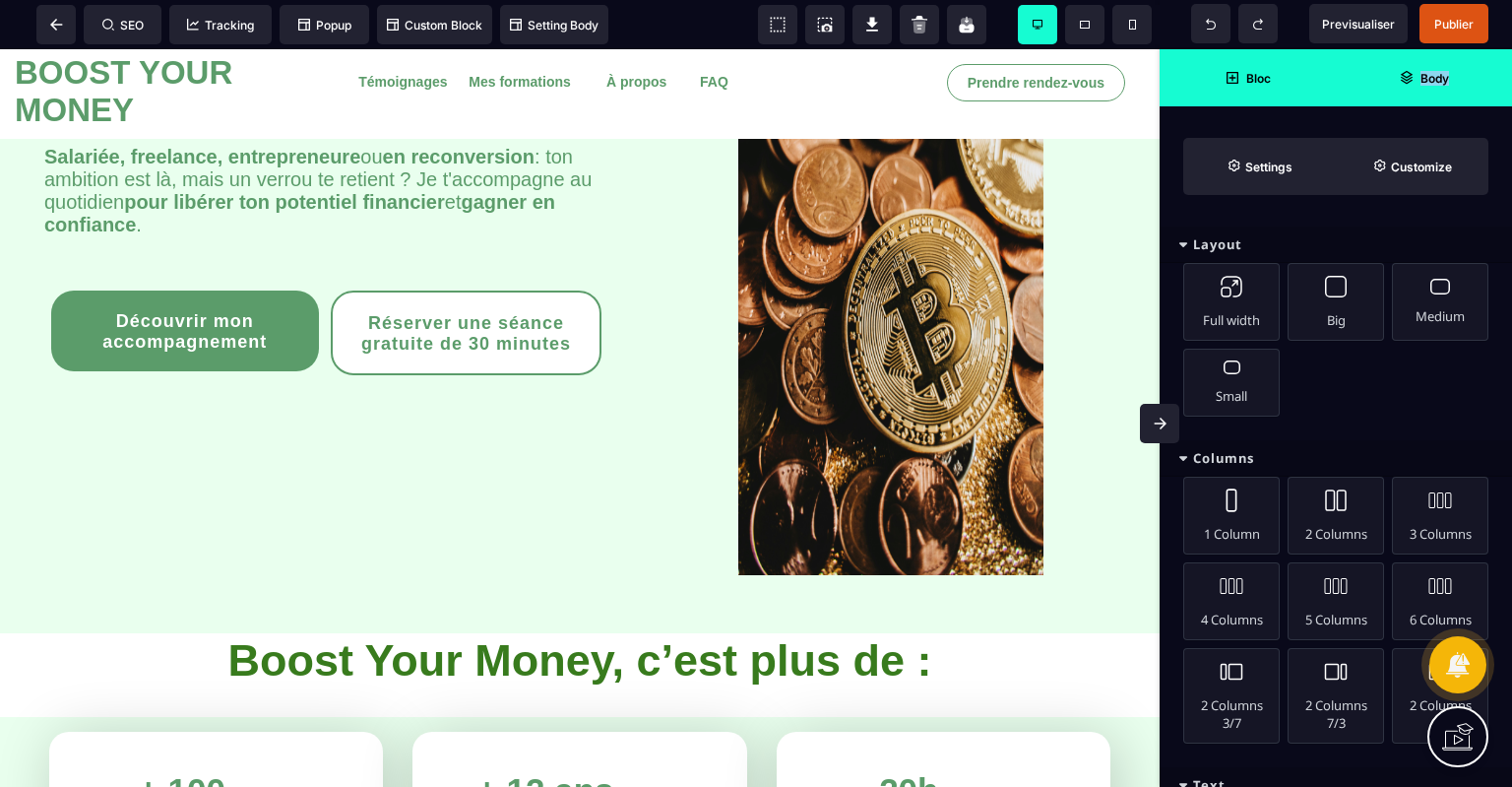 drag, startPoint x: 1410, startPoint y: 110, endPoint x: 1449, endPoint y: 63, distance: 61.074 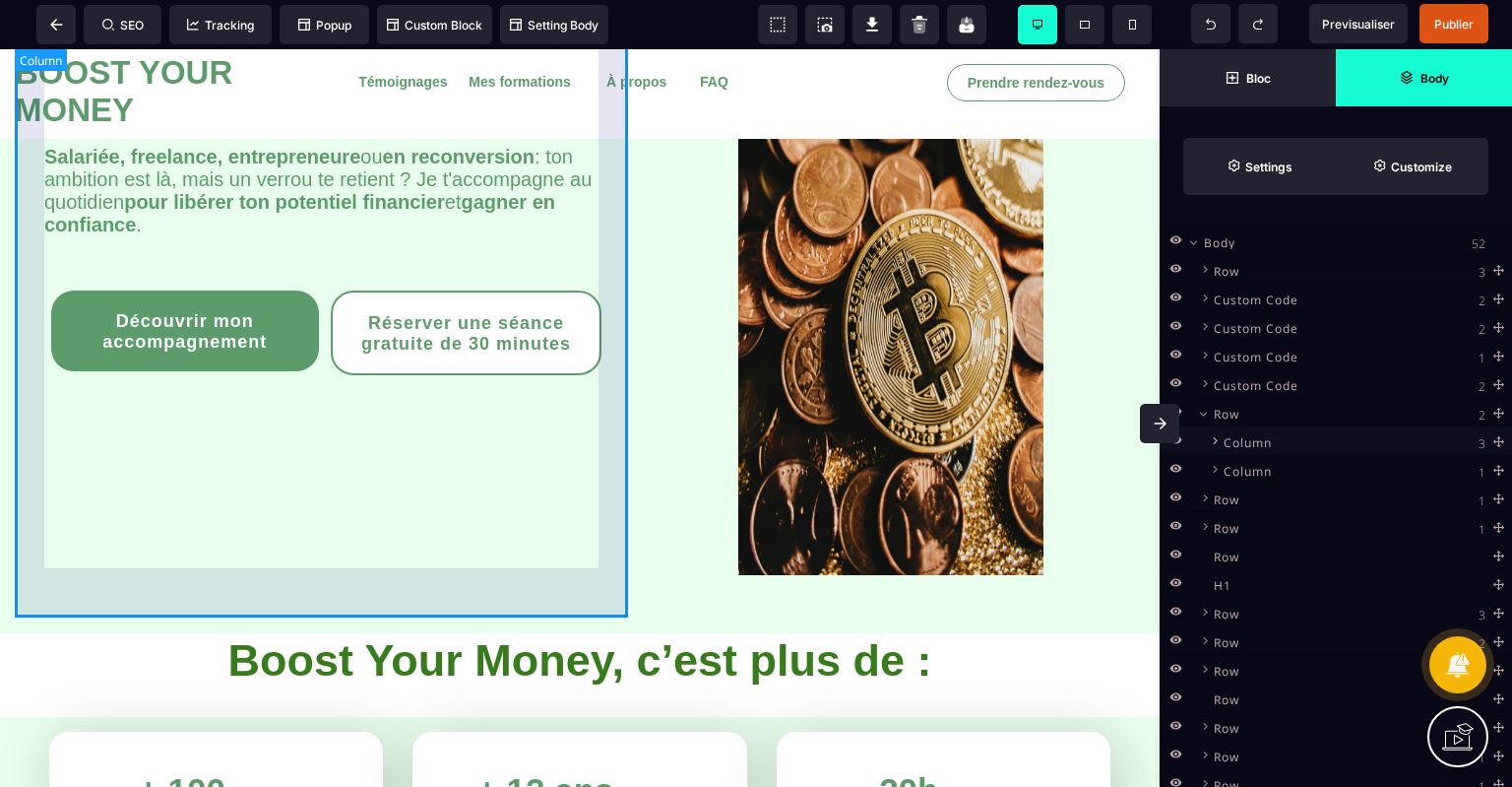 click 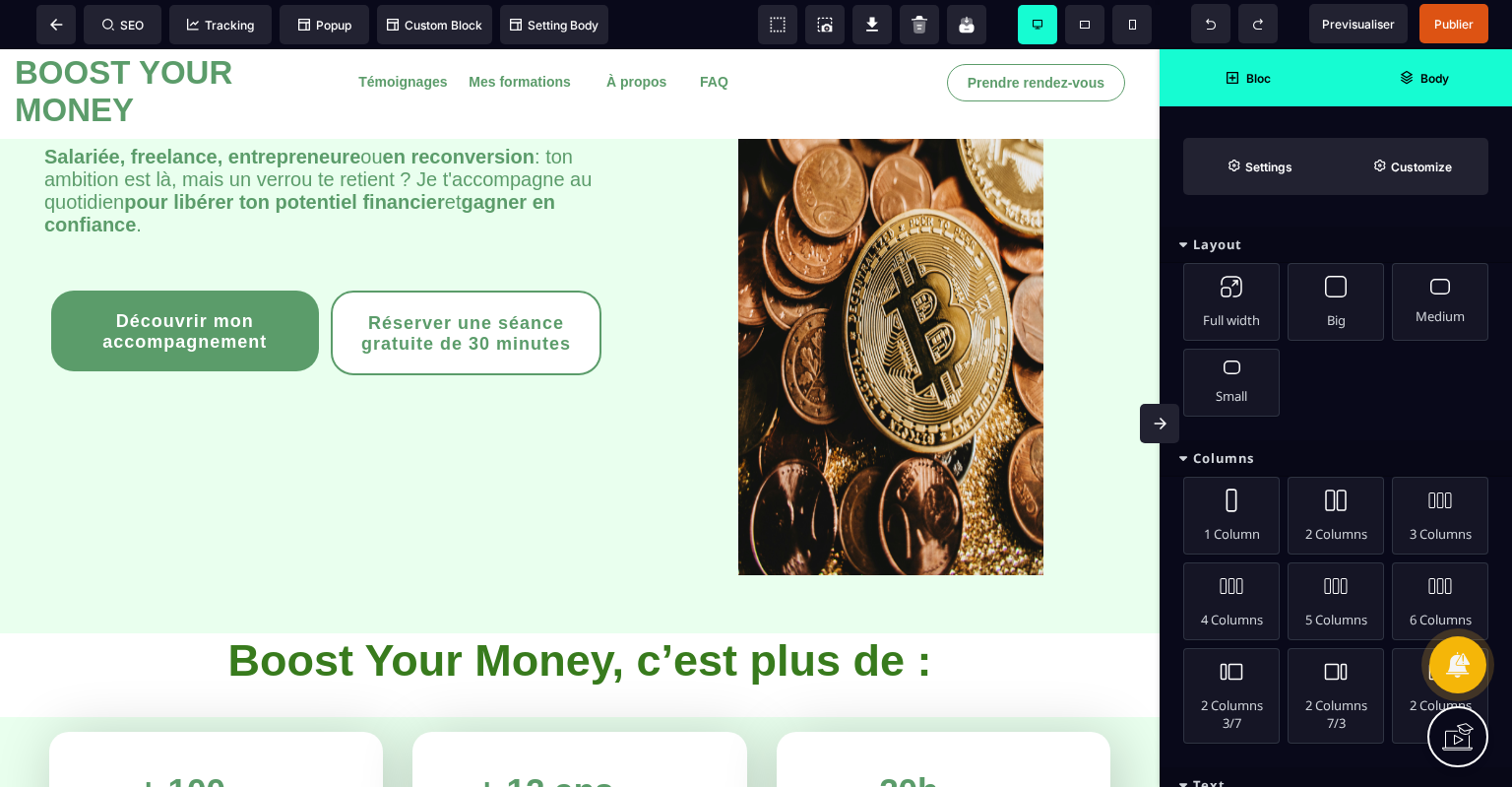 click on "Body" at bounding box center [1423, 78] 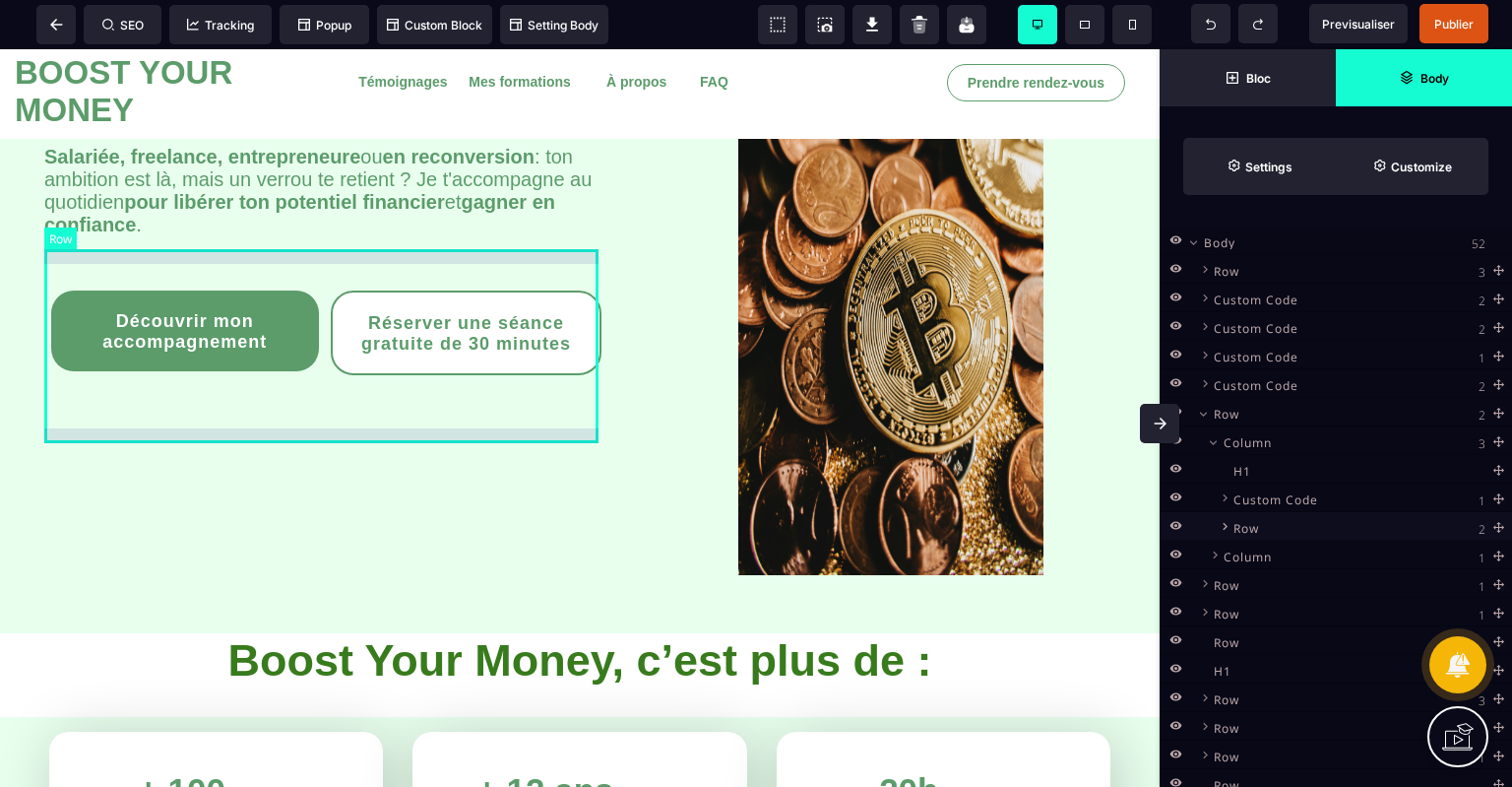 click 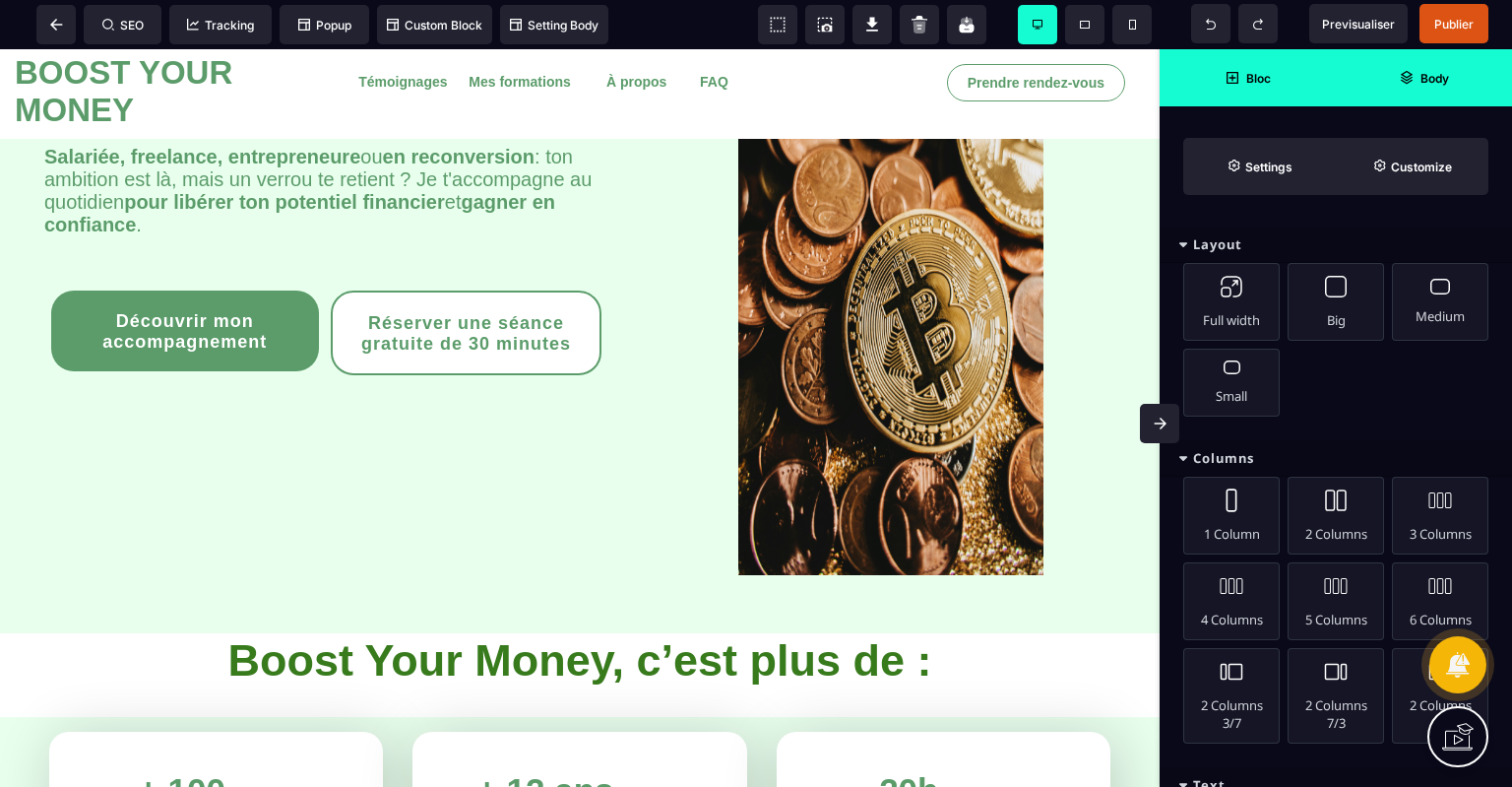click on "Body" at bounding box center (1423, 78) 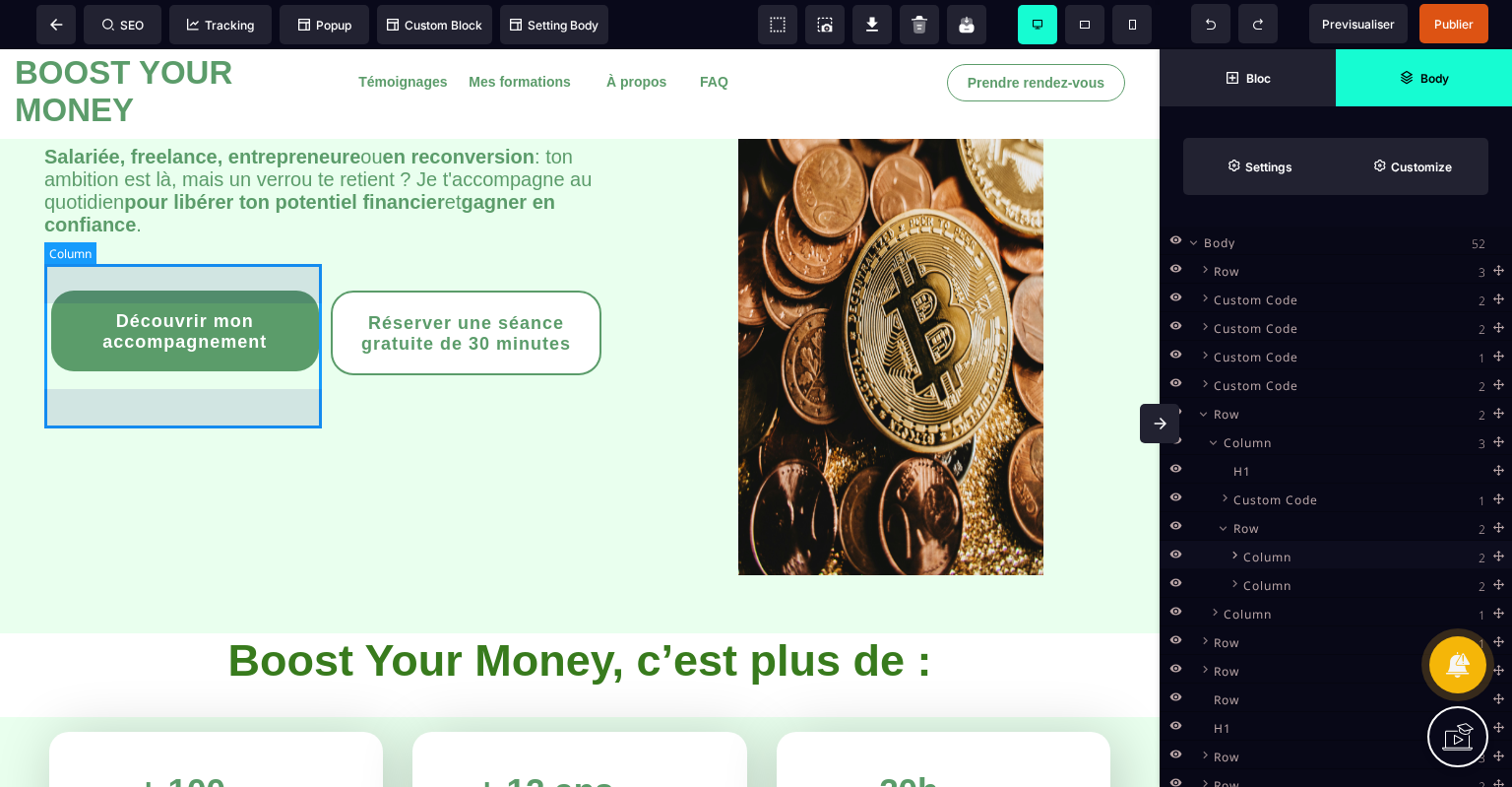 click 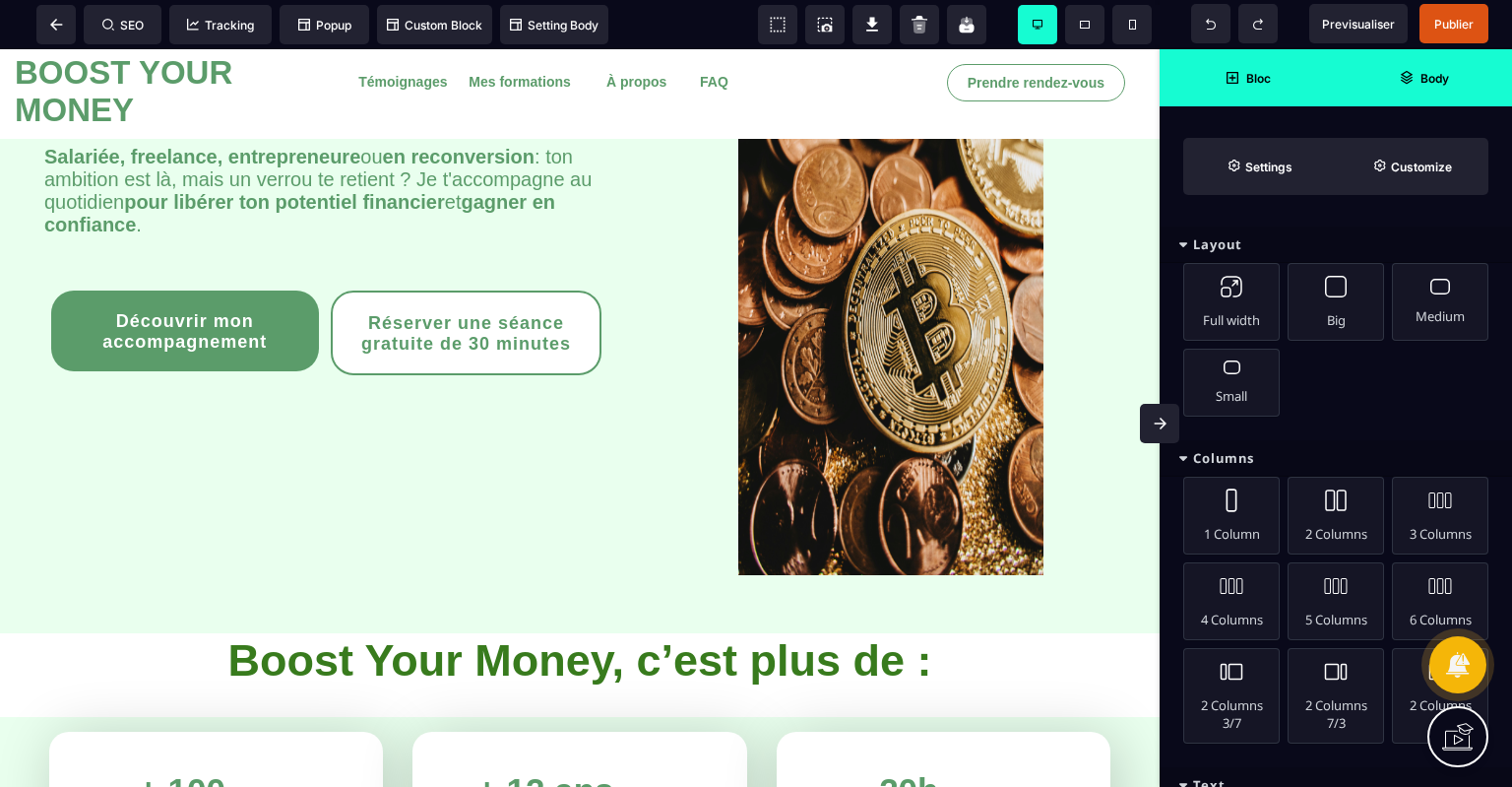 click on "Body" at bounding box center [1423, 78] 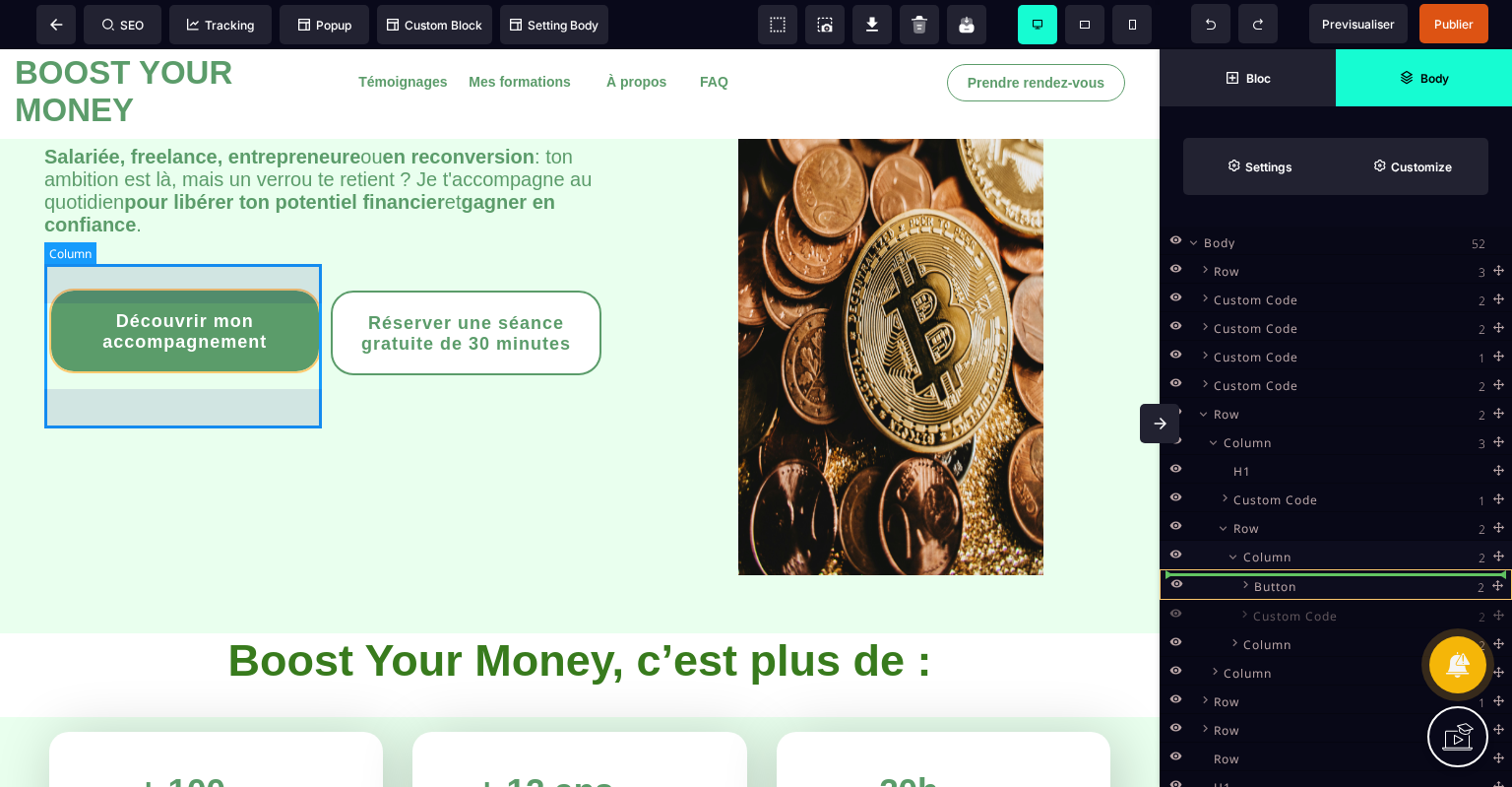 drag, startPoint x: 1498, startPoint y: 664, endPoint x: 242, endPoint y: 406, distance: 1282.2246 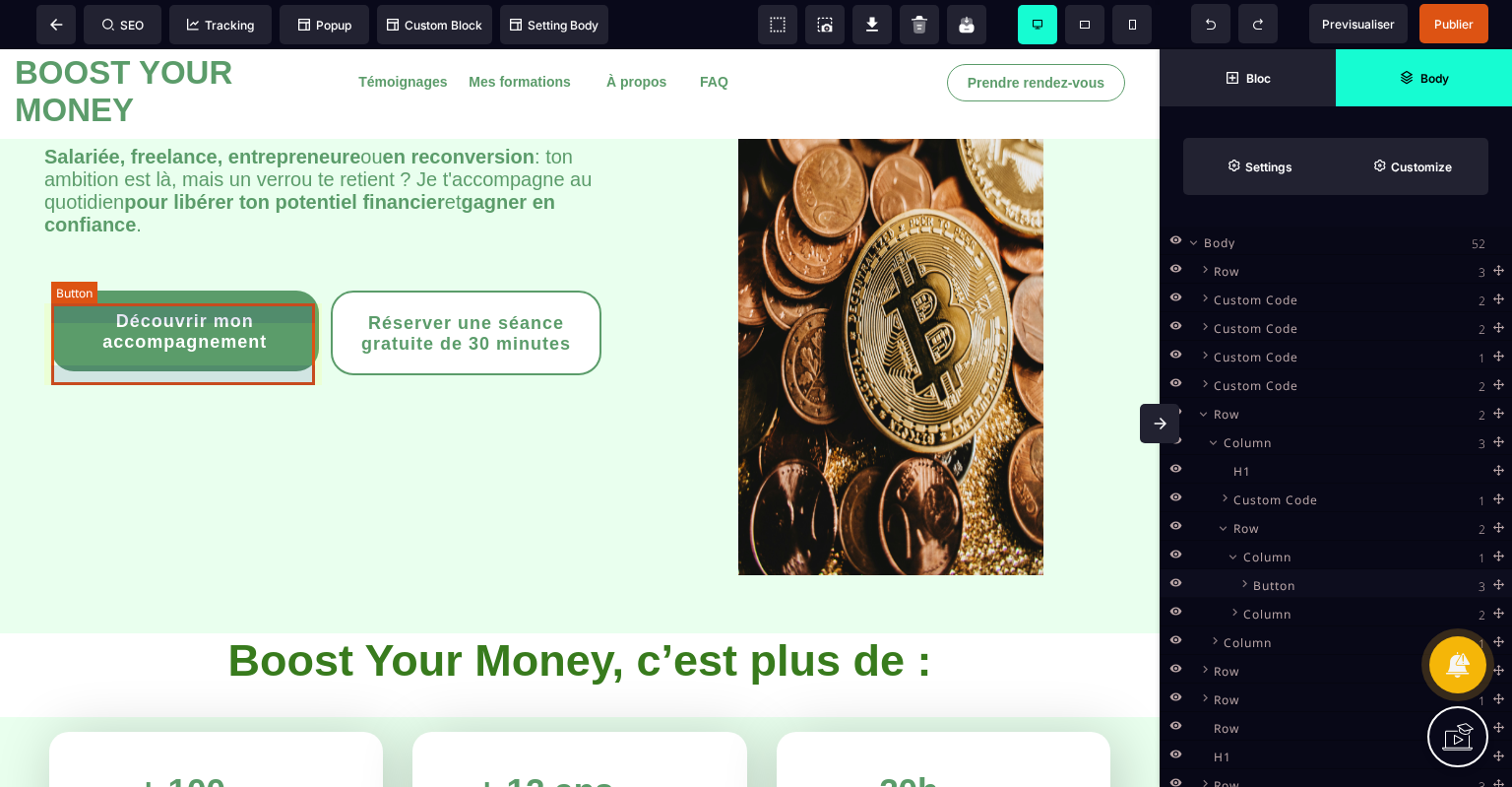 click on "Découvrir mon accompagnement" at bounding box center [184, 332] 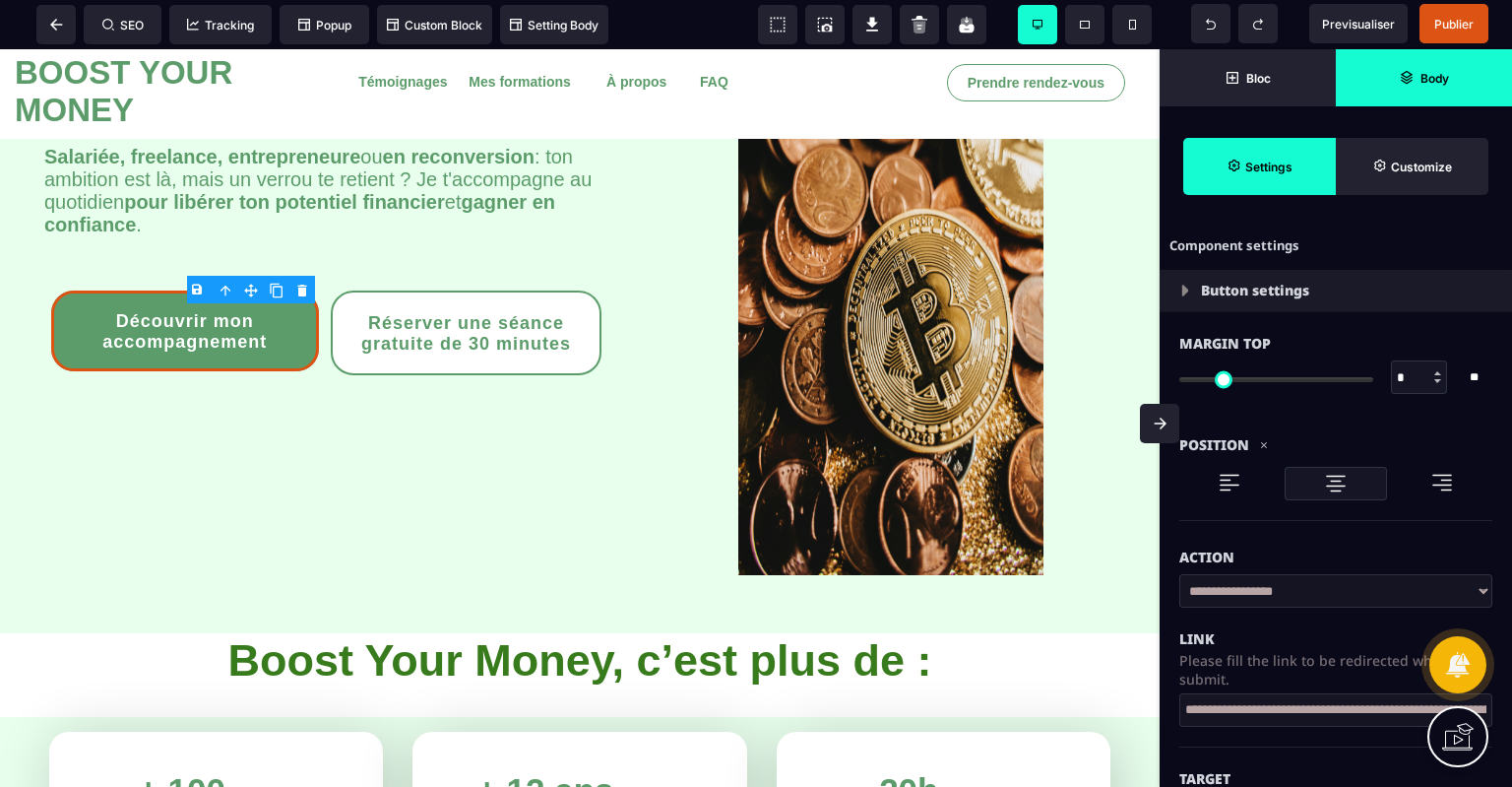 click on "Body" at bounding box center (1423, 78) 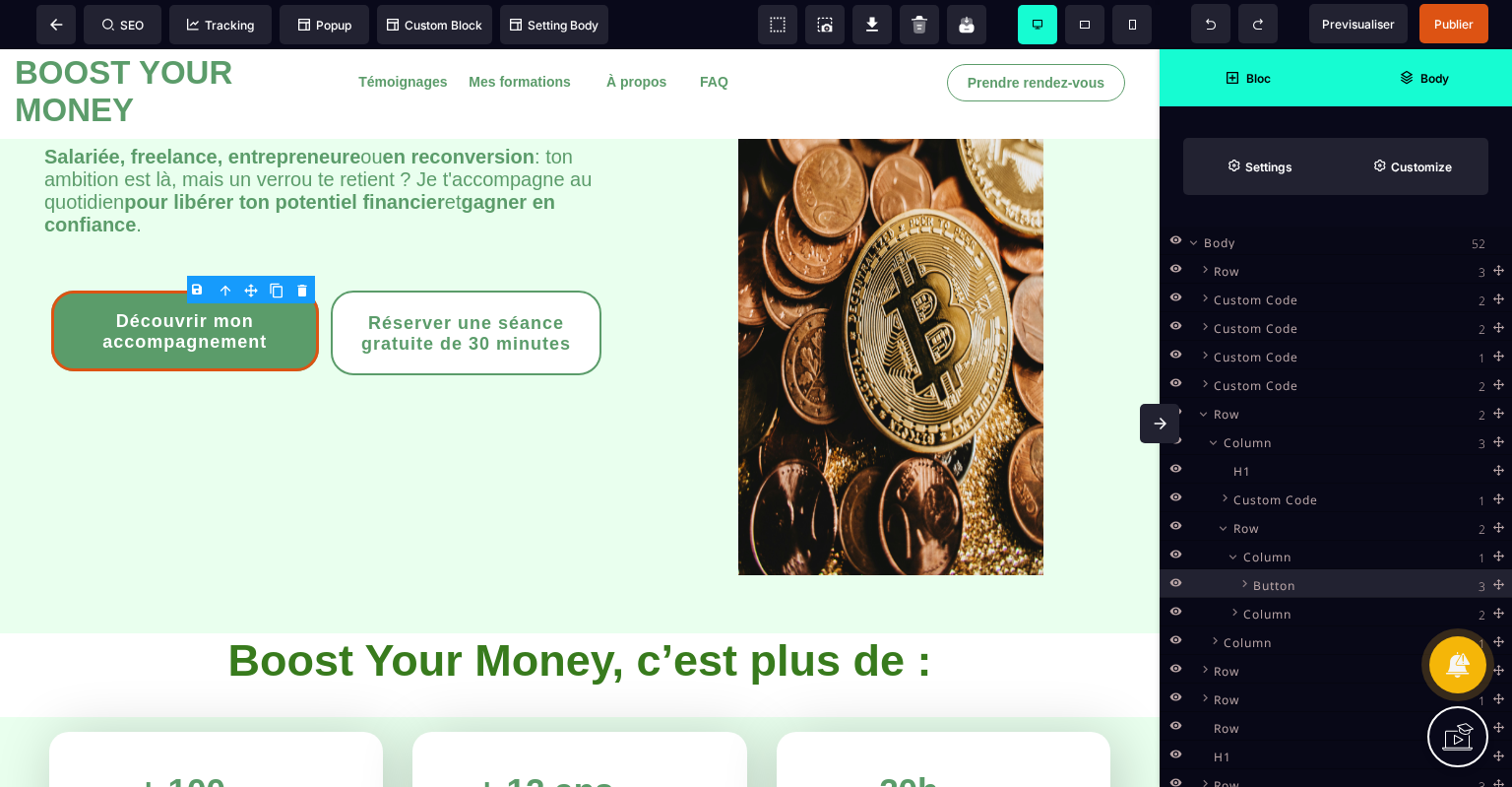 click on "Bloc" at bounding box center (1247, 78) 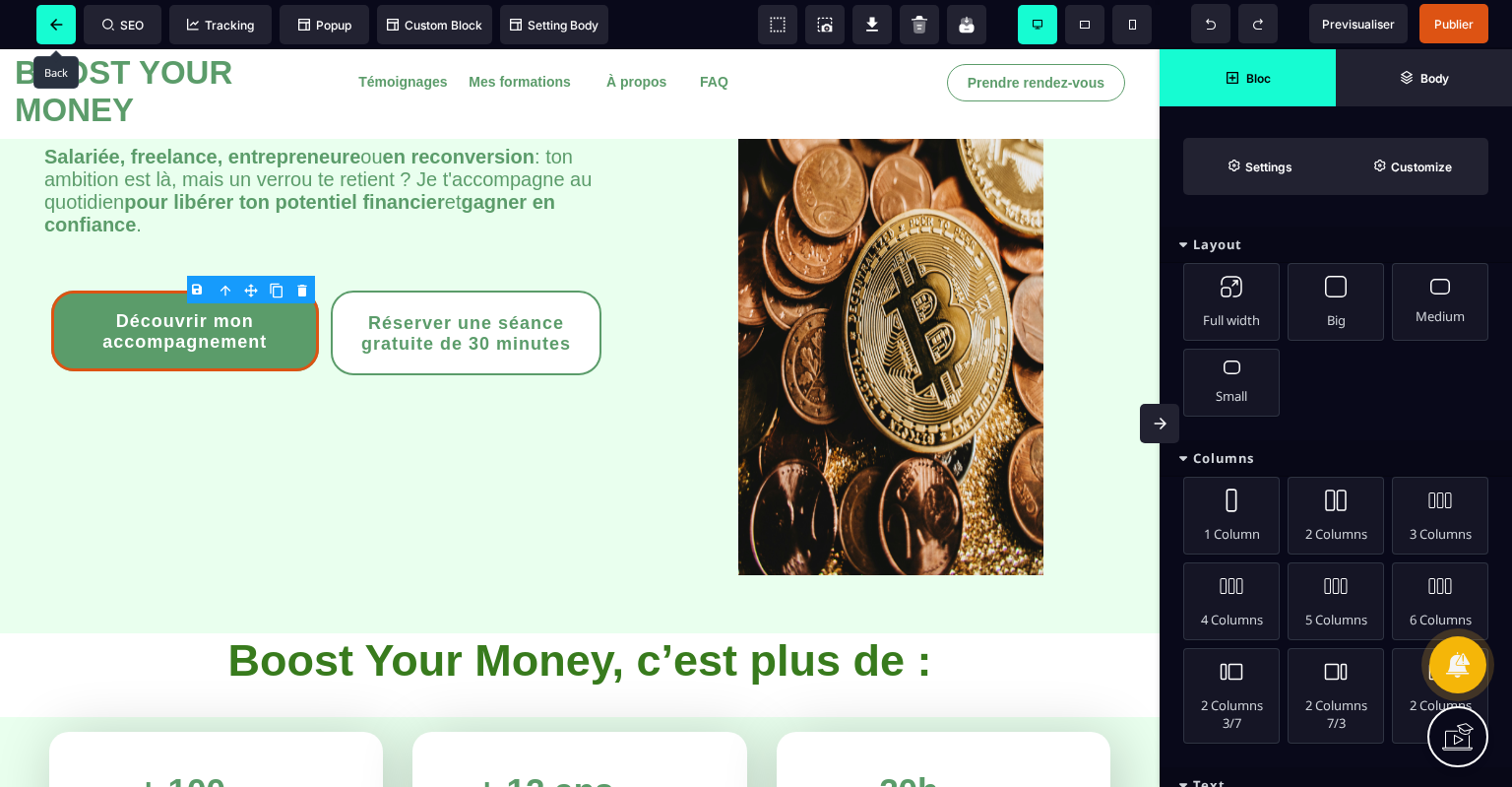 click at bounding box center (56, 25) 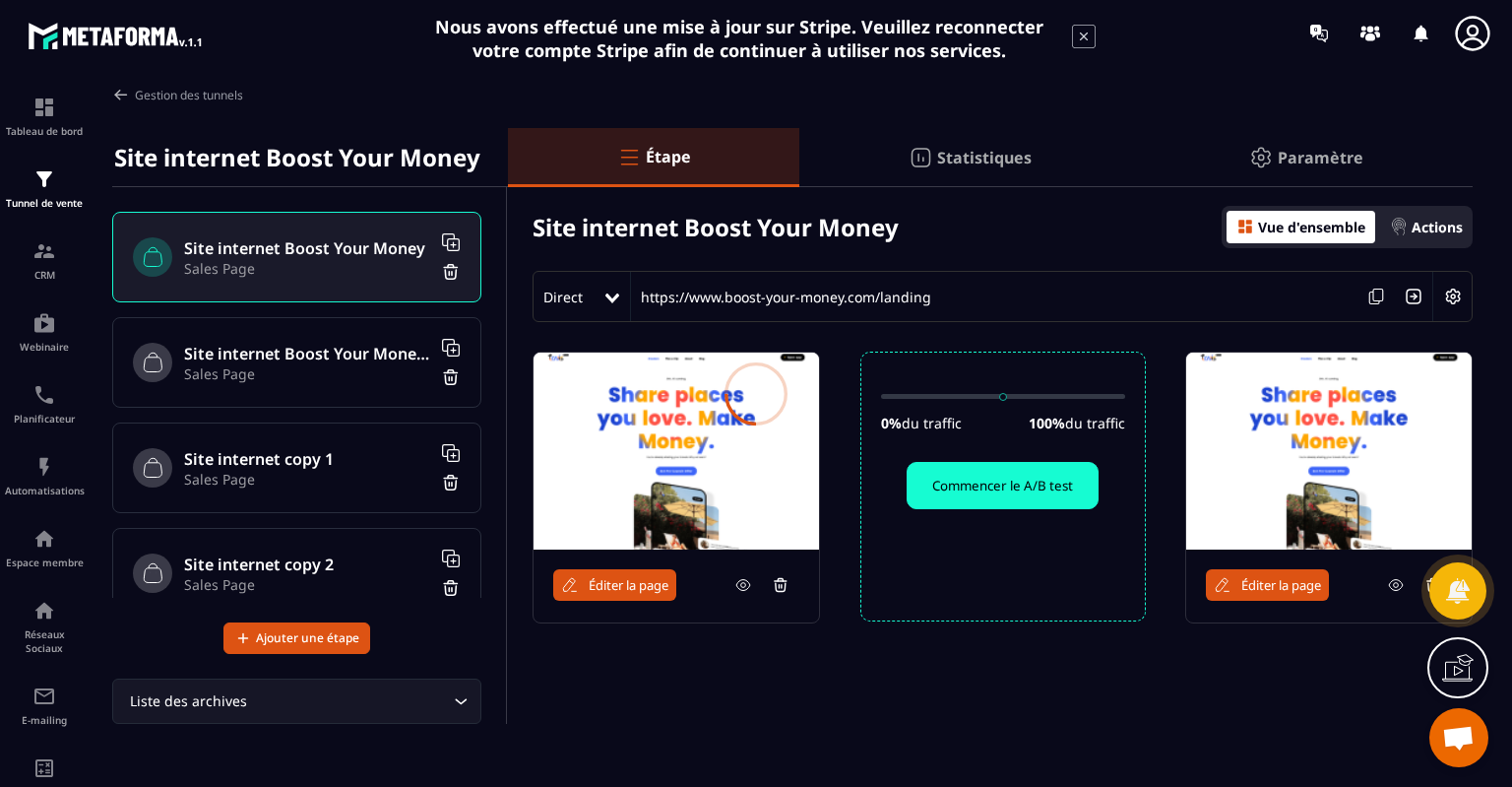 drag, startPoint x: 475, startPoint y: 288, endPoint x: 472, endPoint y: 480, distance: 192.02344 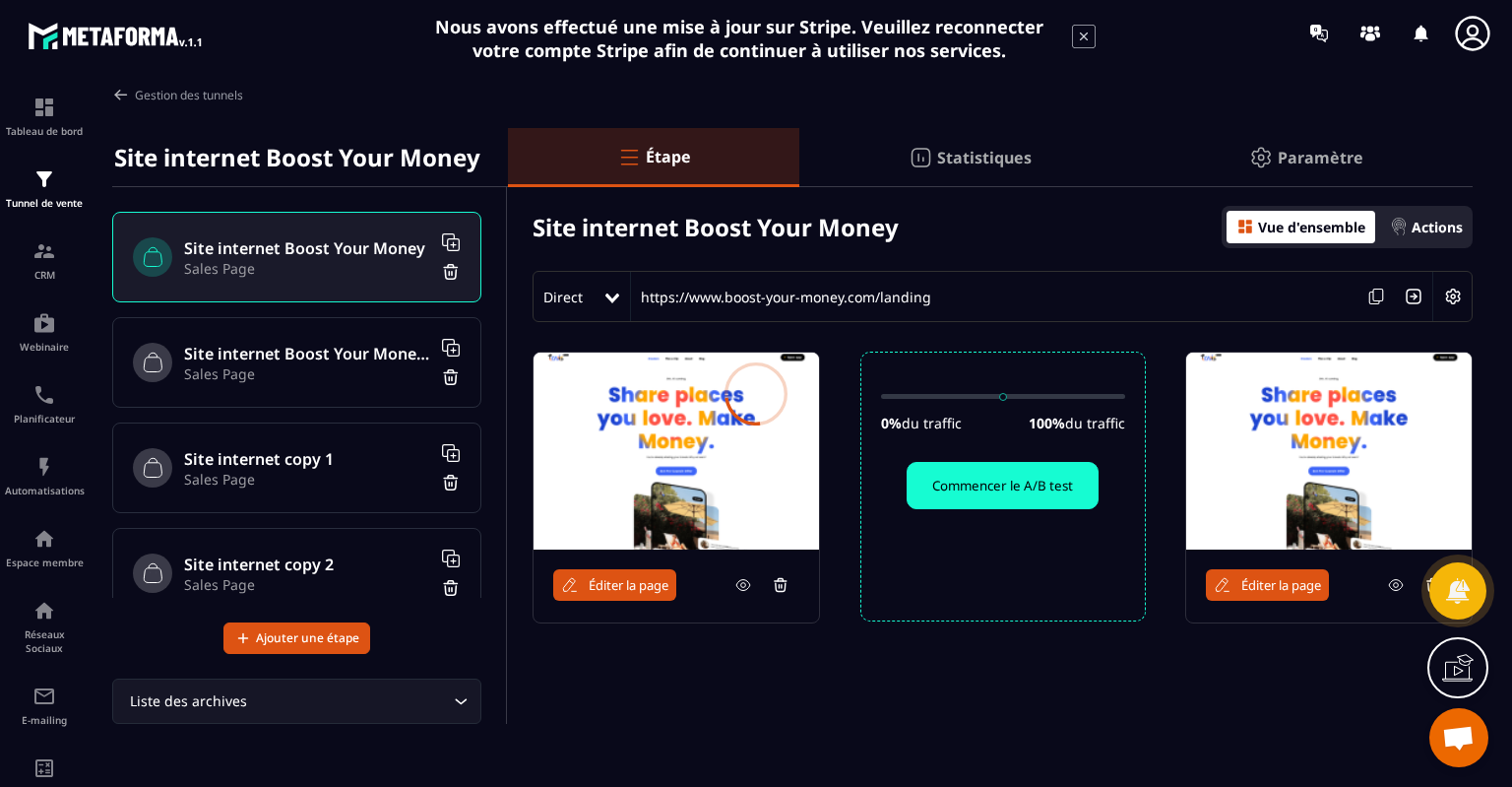 click at bounding box center [756, 393] 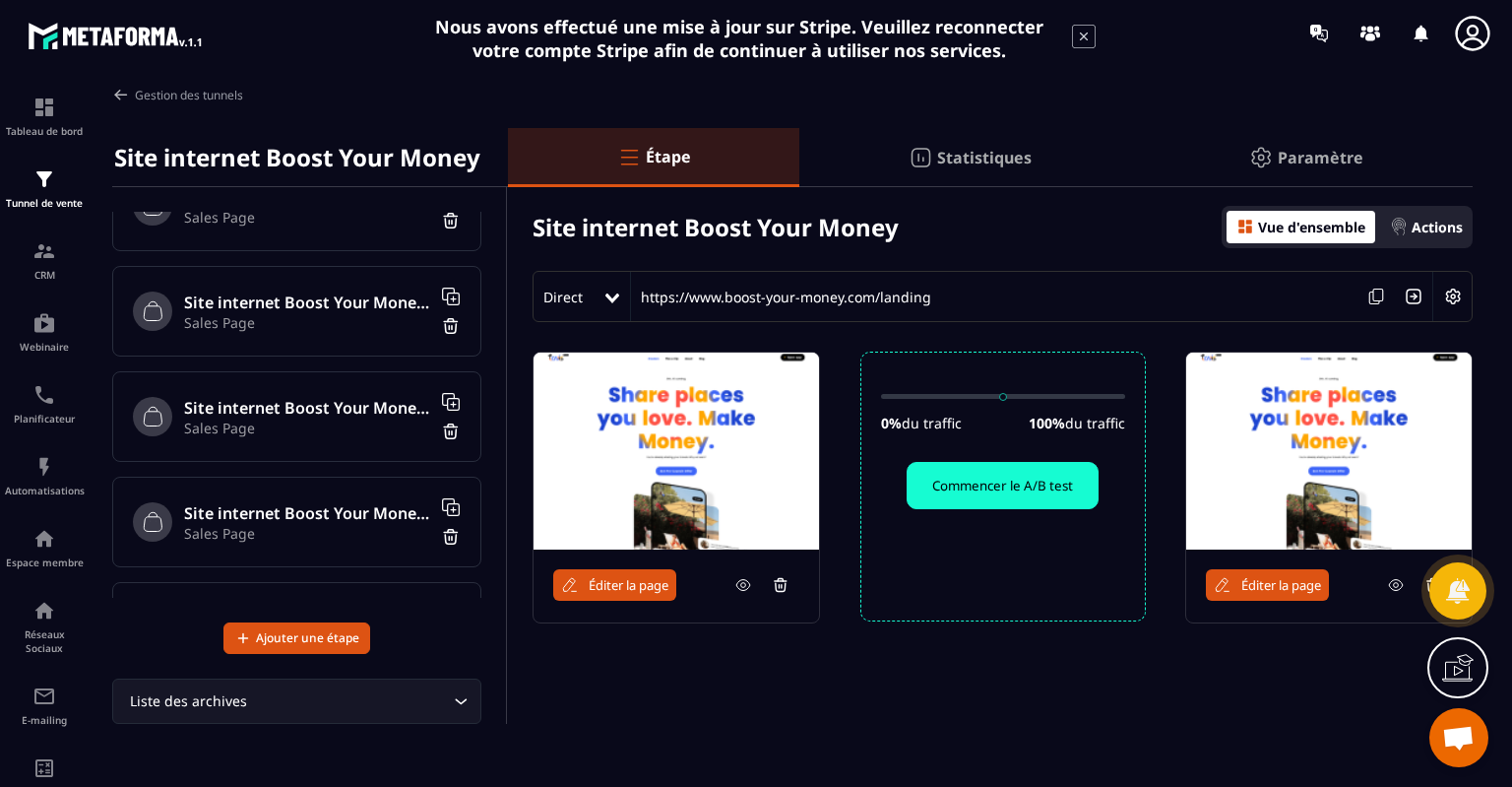 scroll, scrollTop: 1293, scrollLeft: 0, axis: vertical 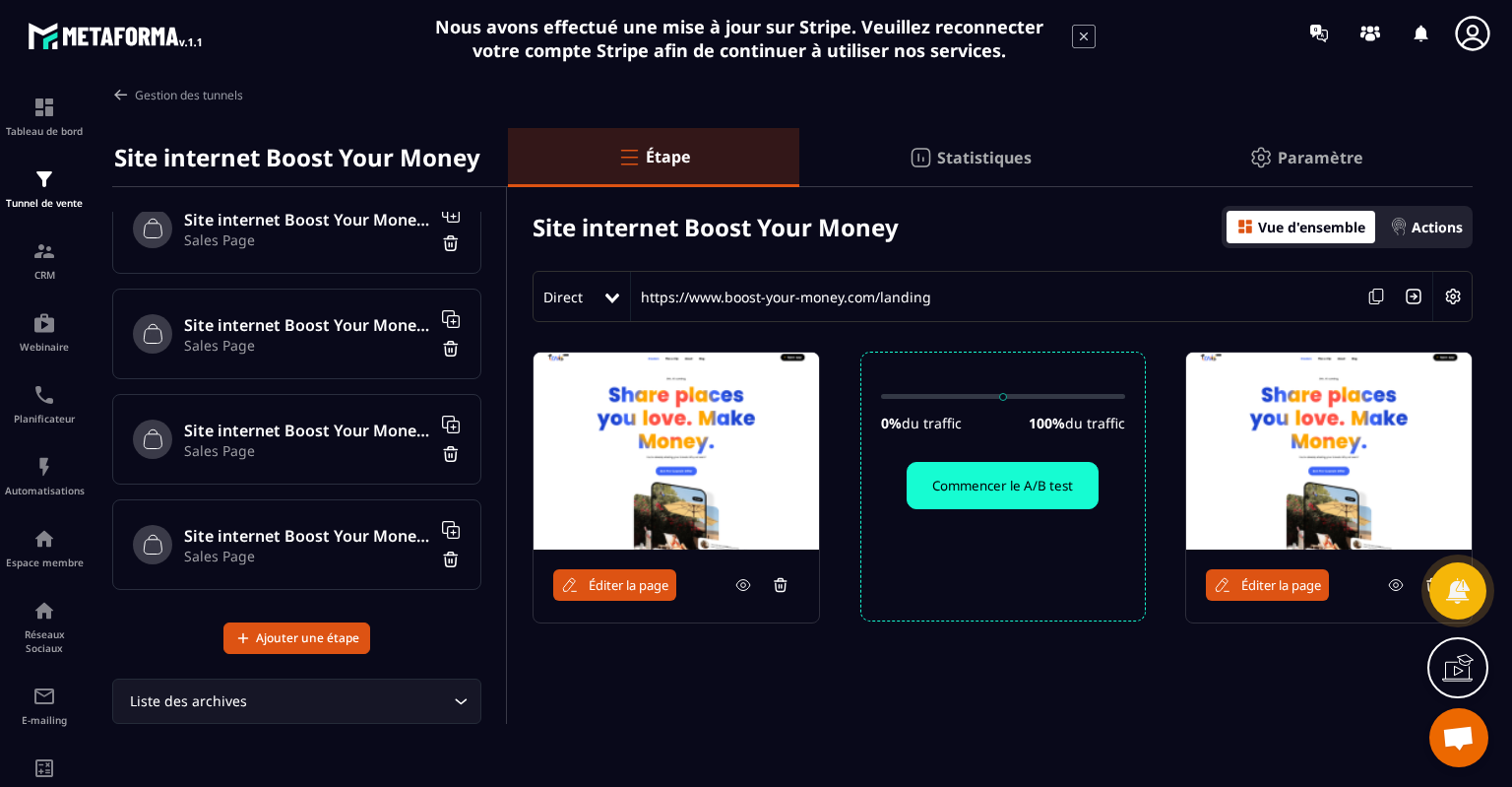 click on "Site internet Boost Your Money 1307" at bounding box center [307, 536] 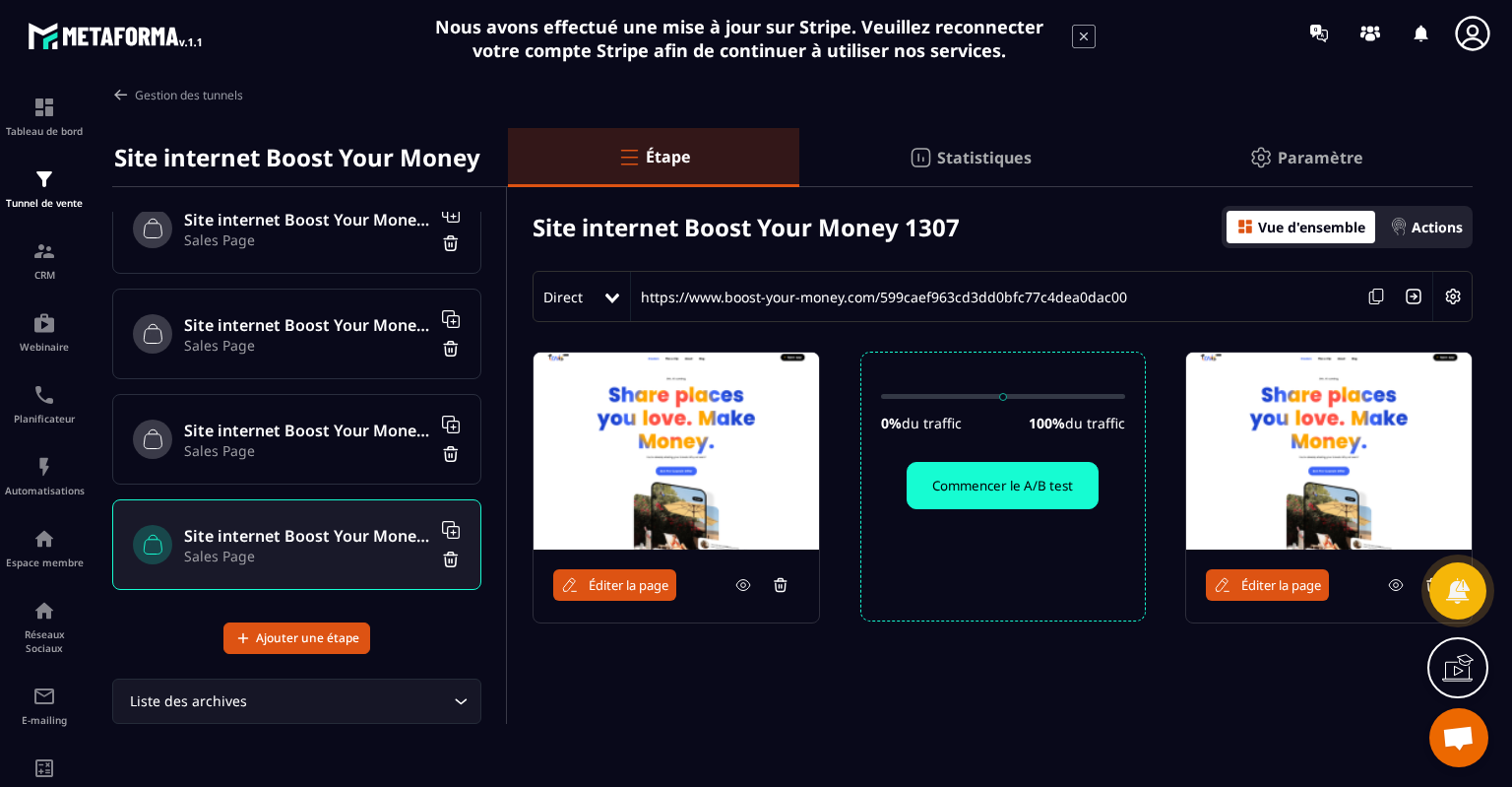 type 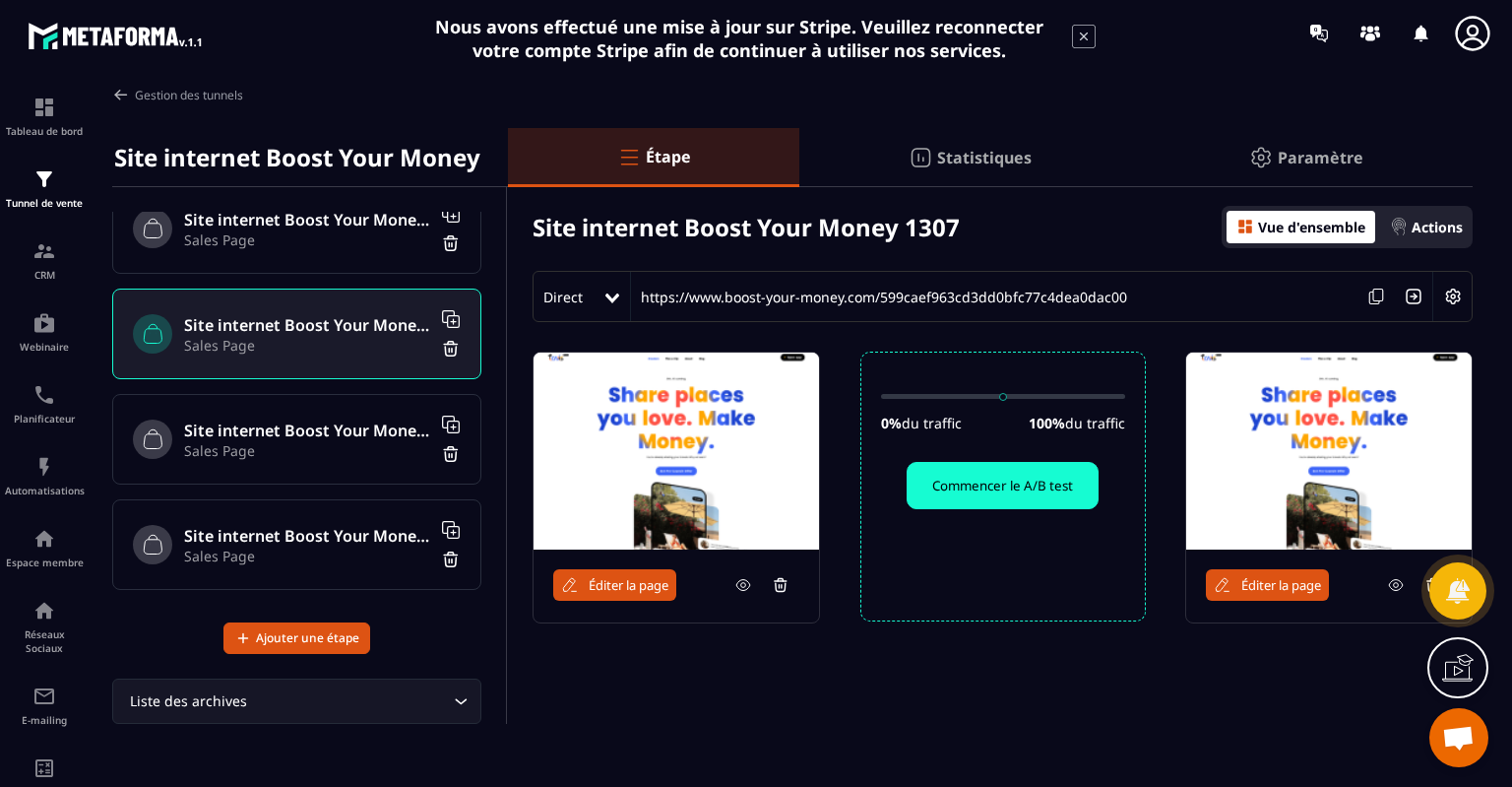 click on "Site internet Boost Your Money Sales Page Site internet Boost Your Money - 22/06 - todelete Sales Page Site internet copy 1 Sales Page Site internet copy 2 Sales Page Site internet Boost Your Money bas de page Sales Page Site internet Boost Your Money copy Sales Page Site internet Boost Your Money copy Sales Page Site internet Boost Your Money copy 1506 17h Sales Page Site internet Boost Your Money copy 16/06 0h23 Sales Page Site internet Boost Your Money 22/06 Sales Page Site internet Boost Your Money 22/06 soir Sales Page Site internet Boost Your Money 22/06 soir copy Sales Page Site internet Boost Your Money copy 01/07 Sales Page Site internet Boost Your Money 1307 Sales Page Site internet Boost Your Money 04/07 Sales Page Site internet Boost Your Money 10/07 Sales Page" at bounding box center [296, 405] 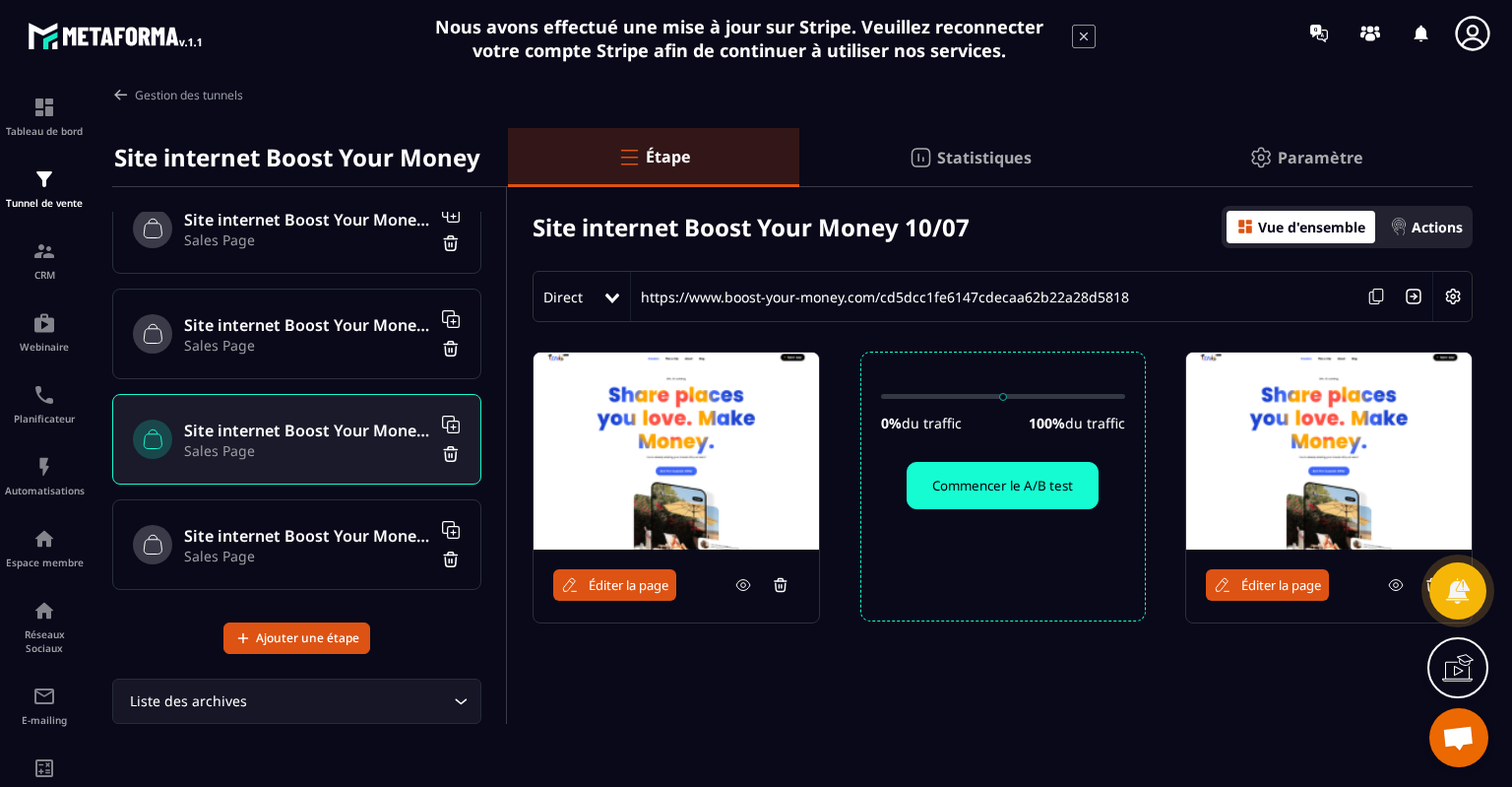 scroll, scrollTop: 0, scrollLeft: 0, axis: both 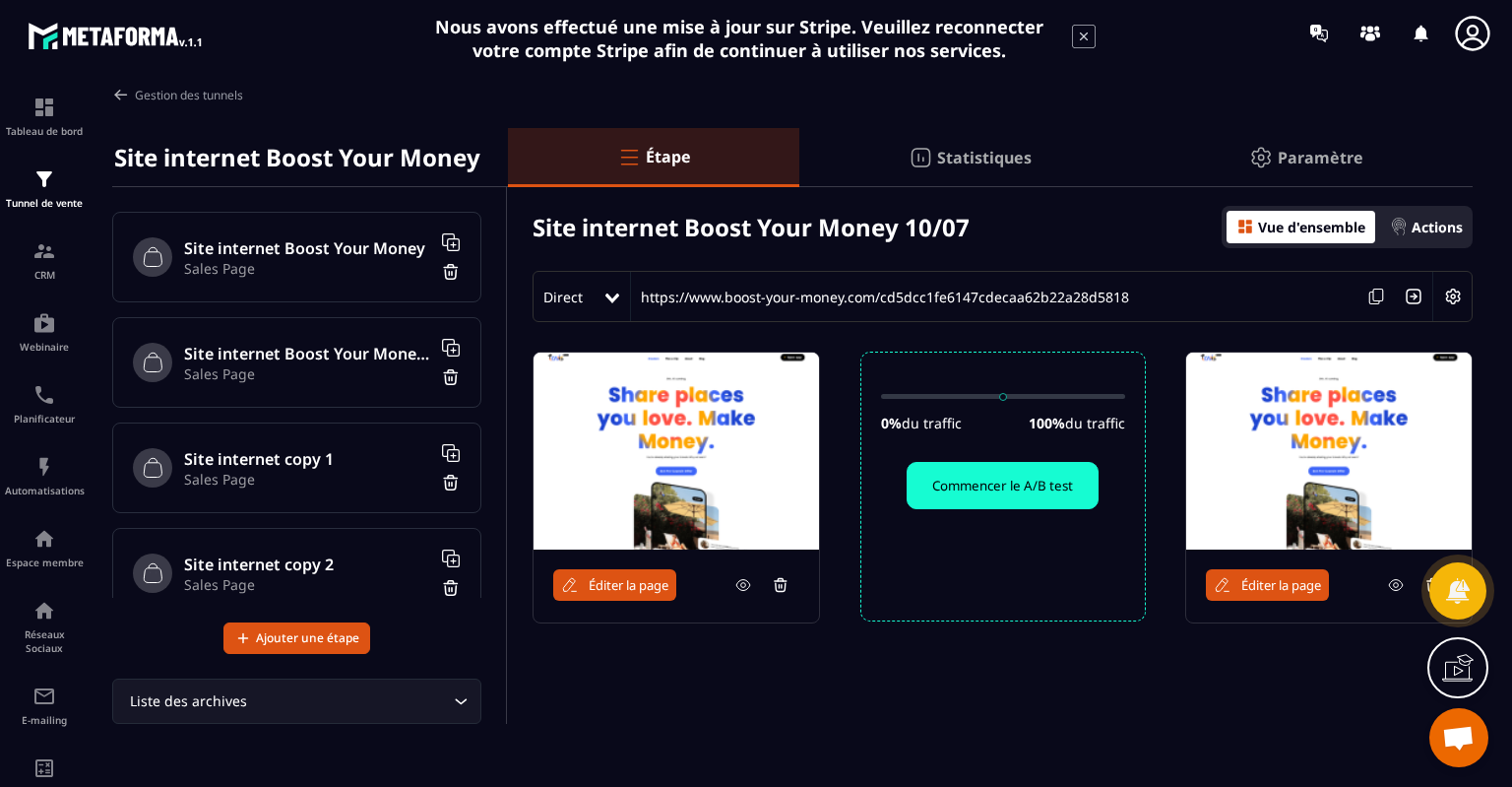 click on "Sales Page" at bounding box center [307, 268] 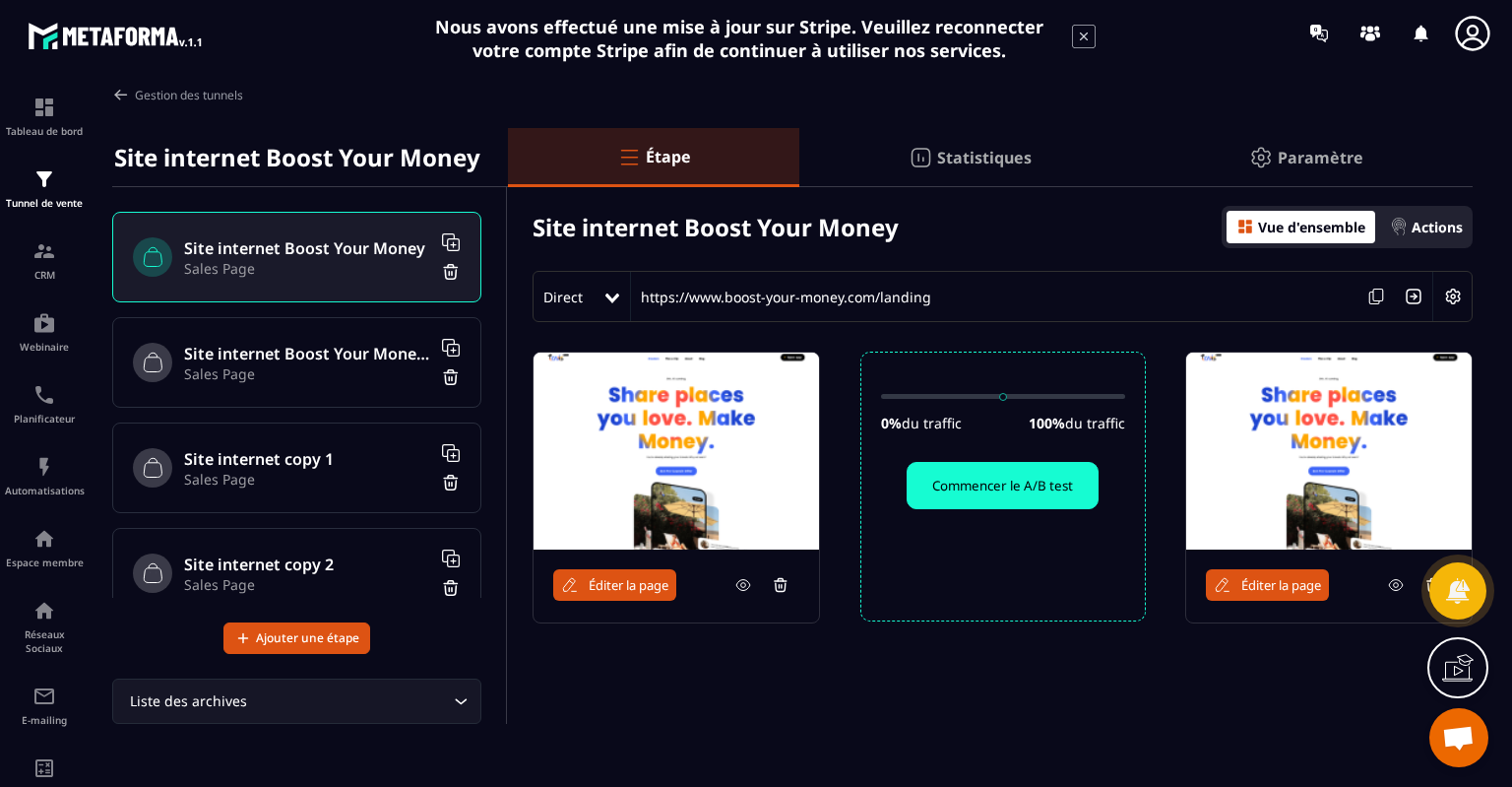 click on "Éditer la page" at bounding box center [628, 585] 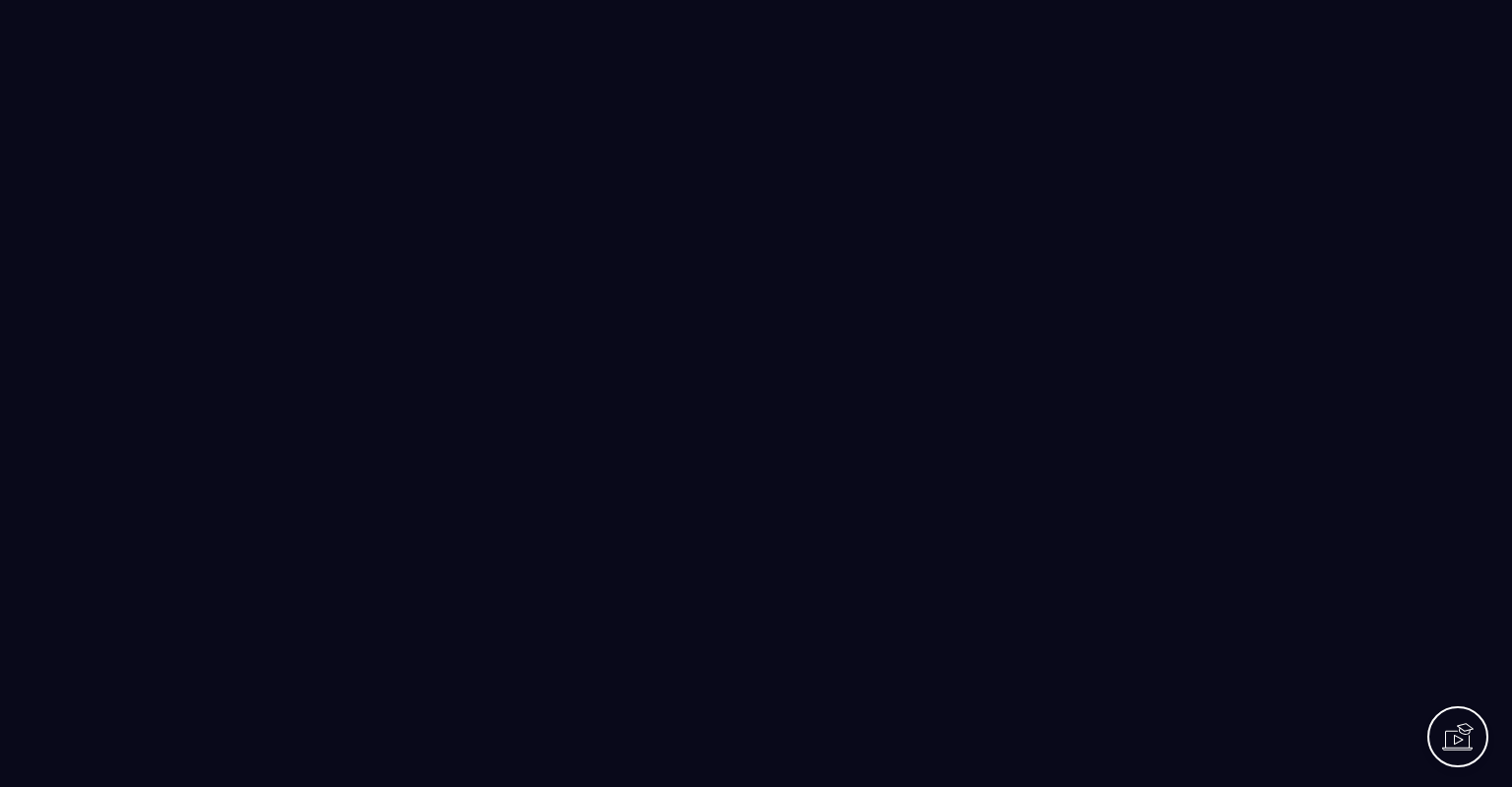 scroll, scrollTop: 0, scrollLeft: 0, axis: both 